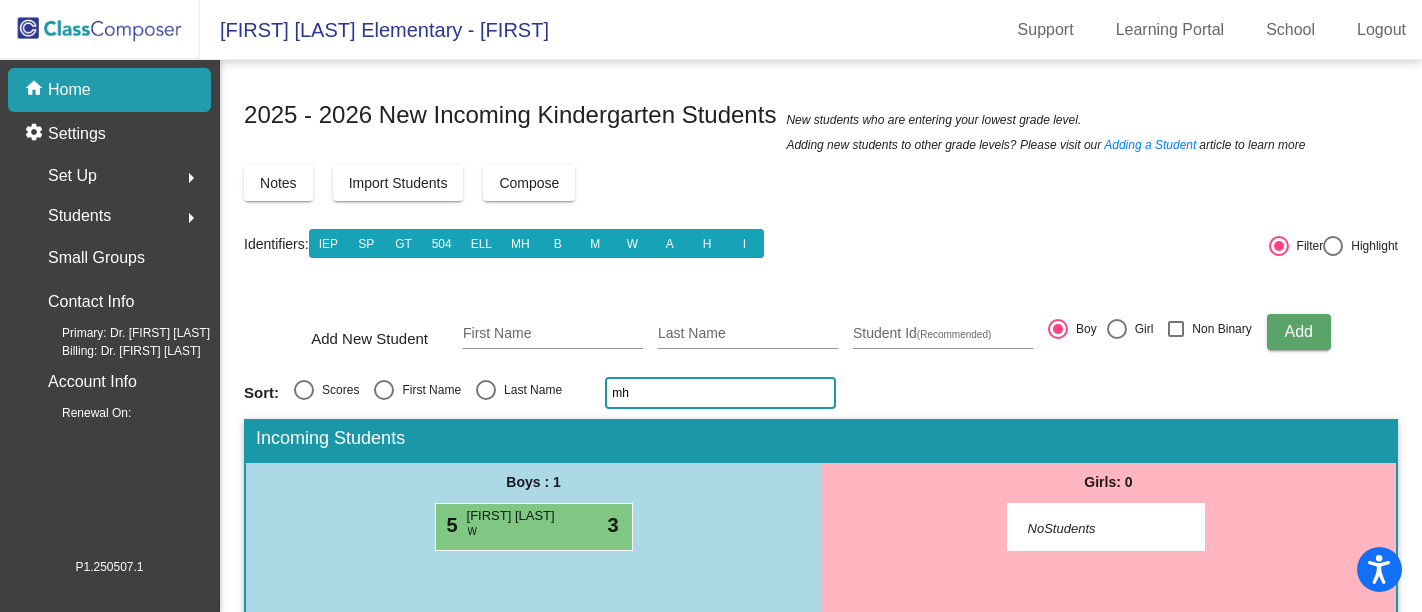 scroll, scrollTop: 0, scrollLeft: 0, axis: both 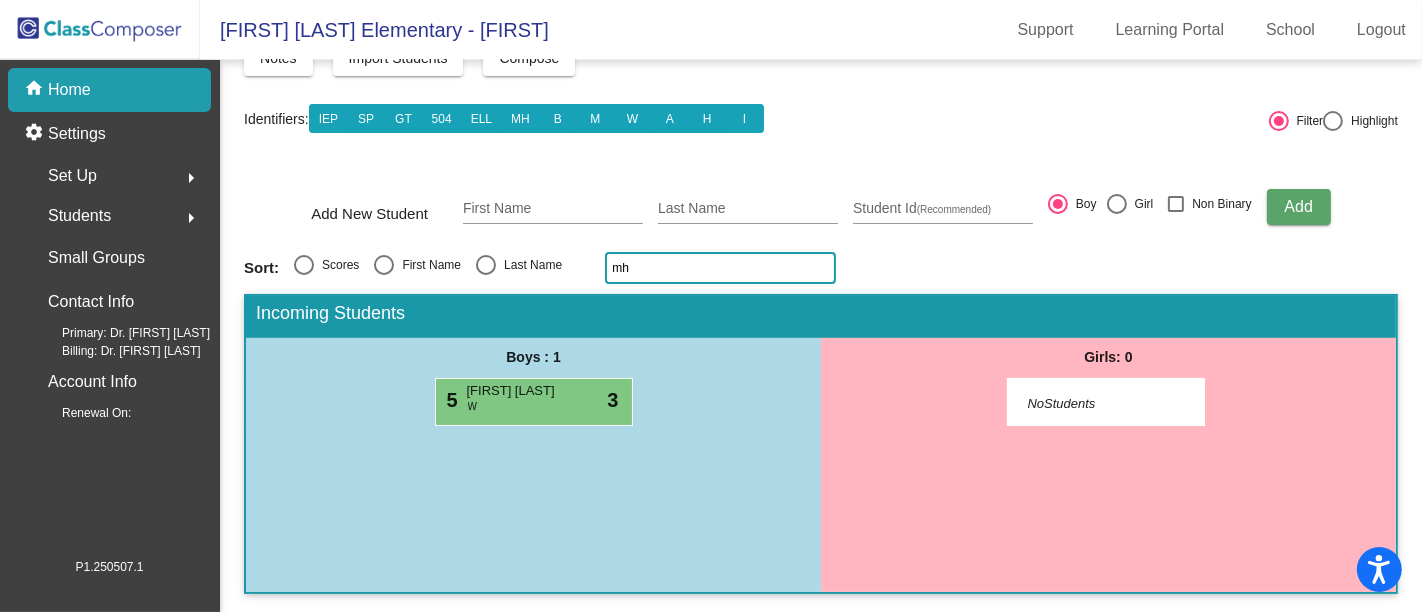 type on "m" 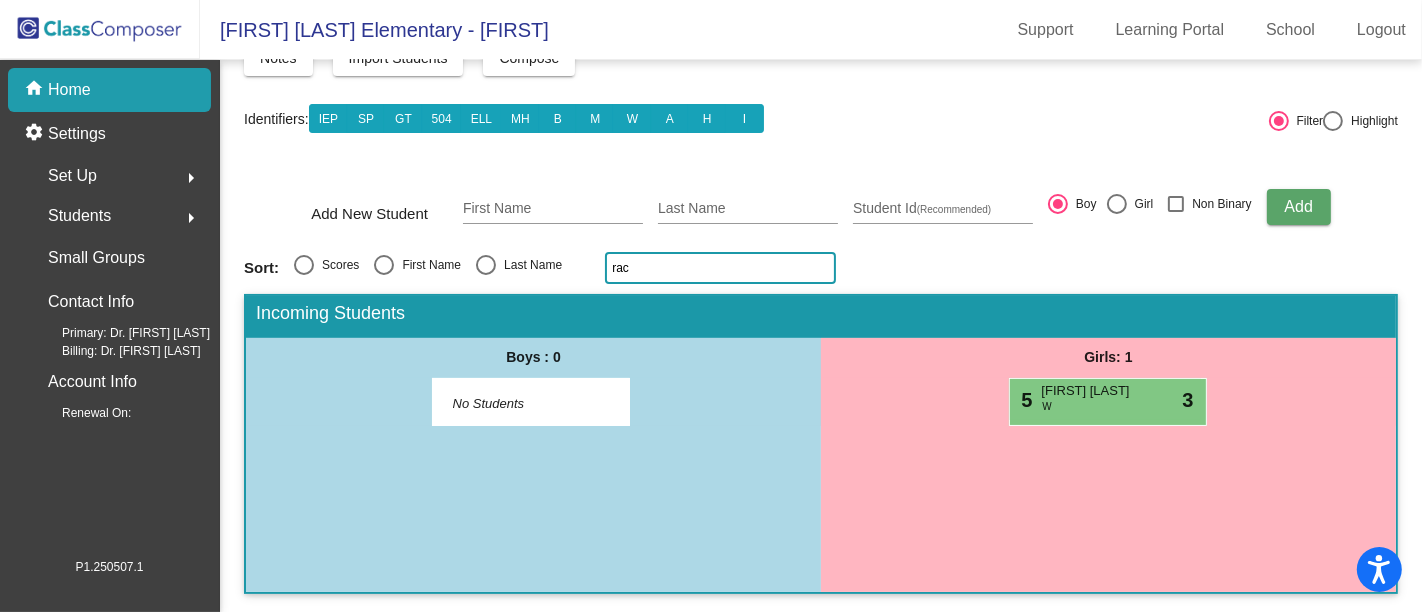 click on "Girls: 1" at bounding box center [1108, 358] 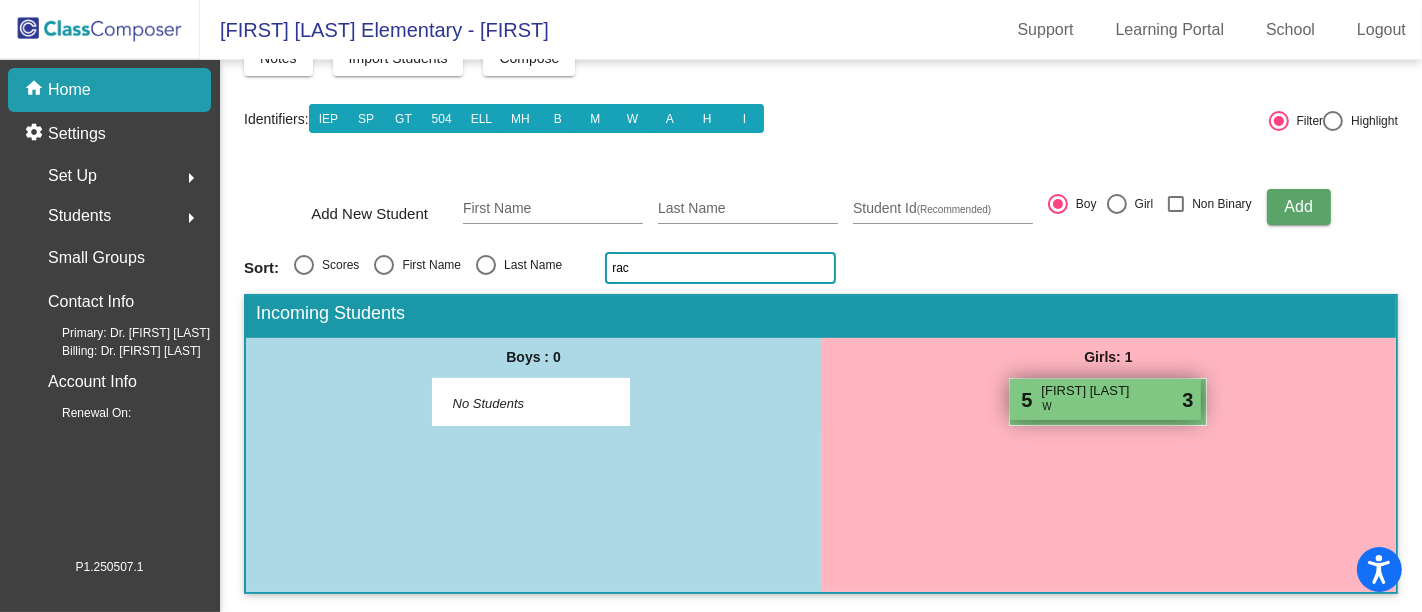 click on "[FIRST] [LAST]" at bounding box center [1091, 391] 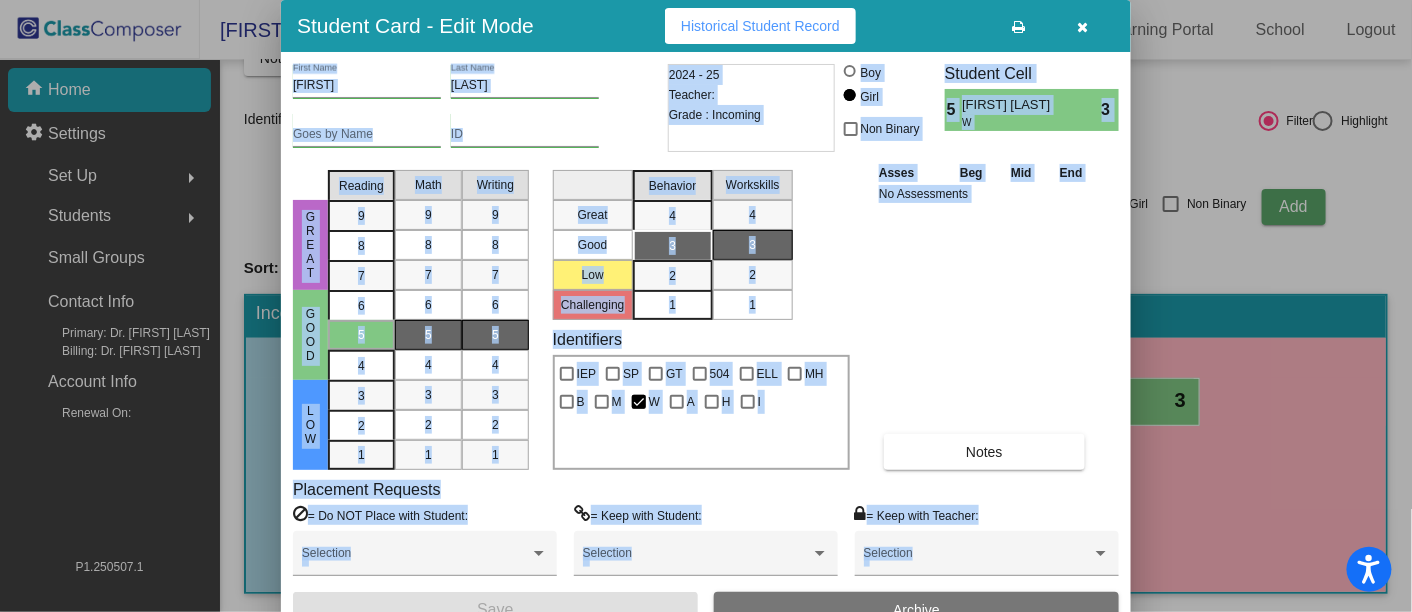 click on "Asses Beg Mid End No Assessments  Notes" at bounding box center [985, 316] 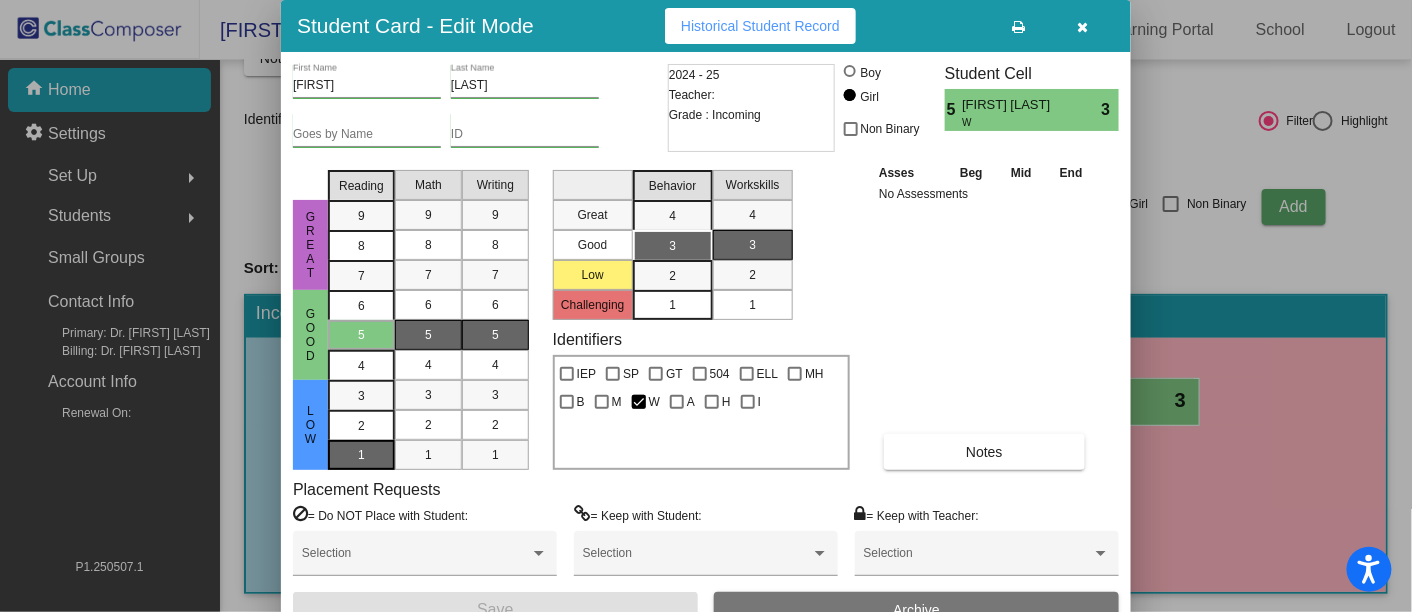 click on "1" at bounding box center [361, 396] 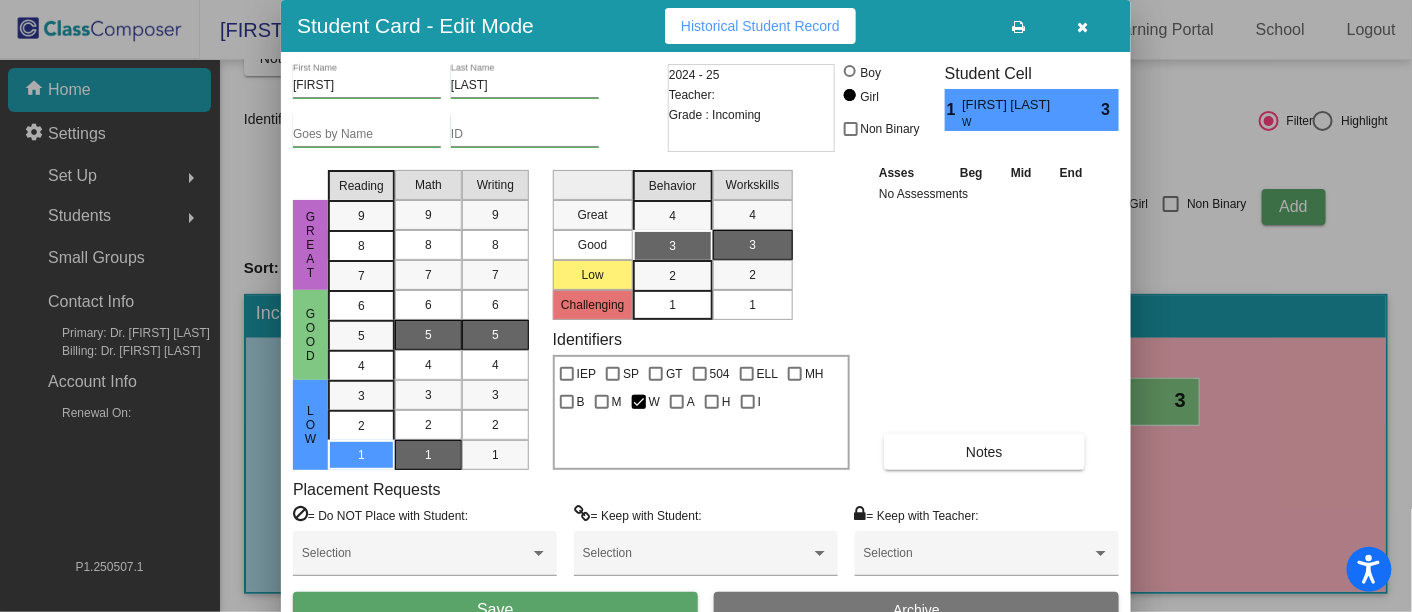 click on "1" at bounding box center (428, 455) 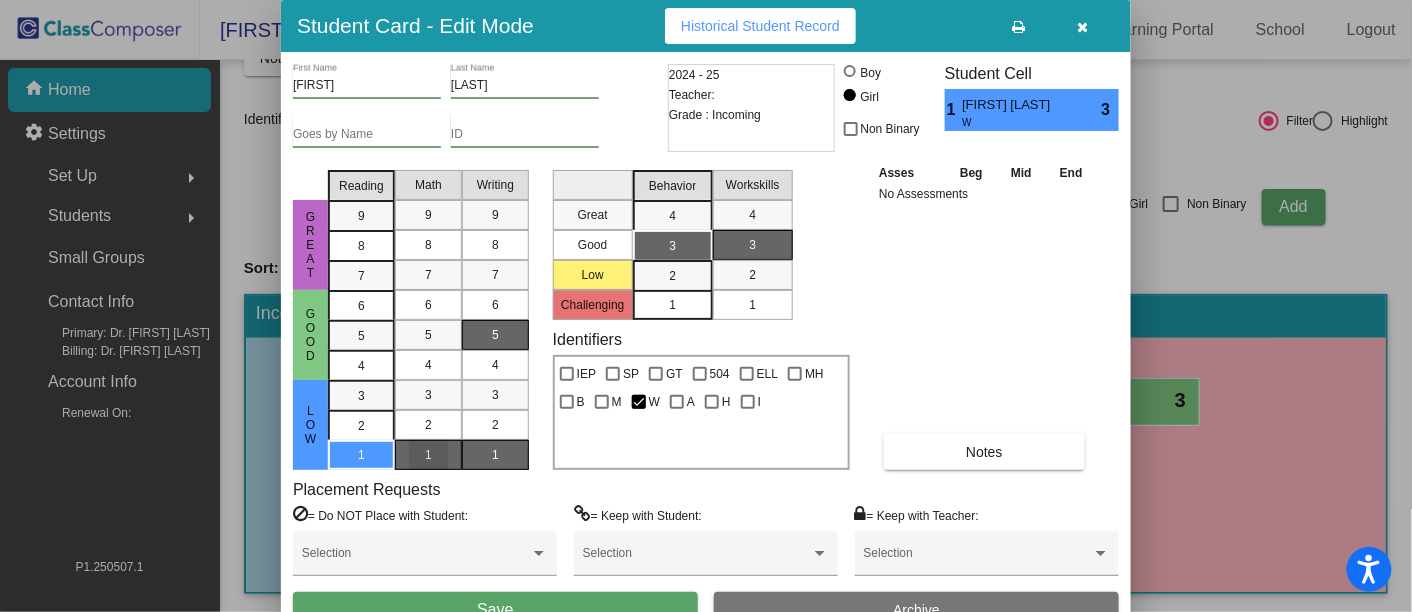 click on "1" at bounding box center [495, 455] 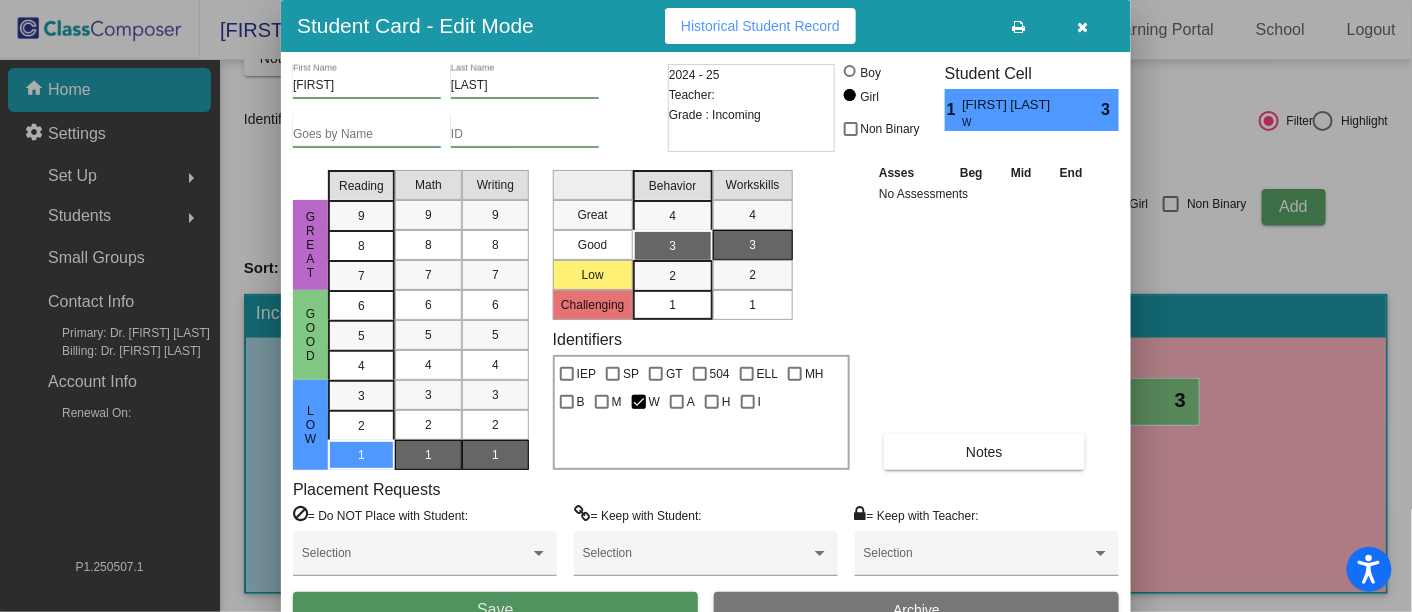 click on "Save" at bounding box center (495, 610) 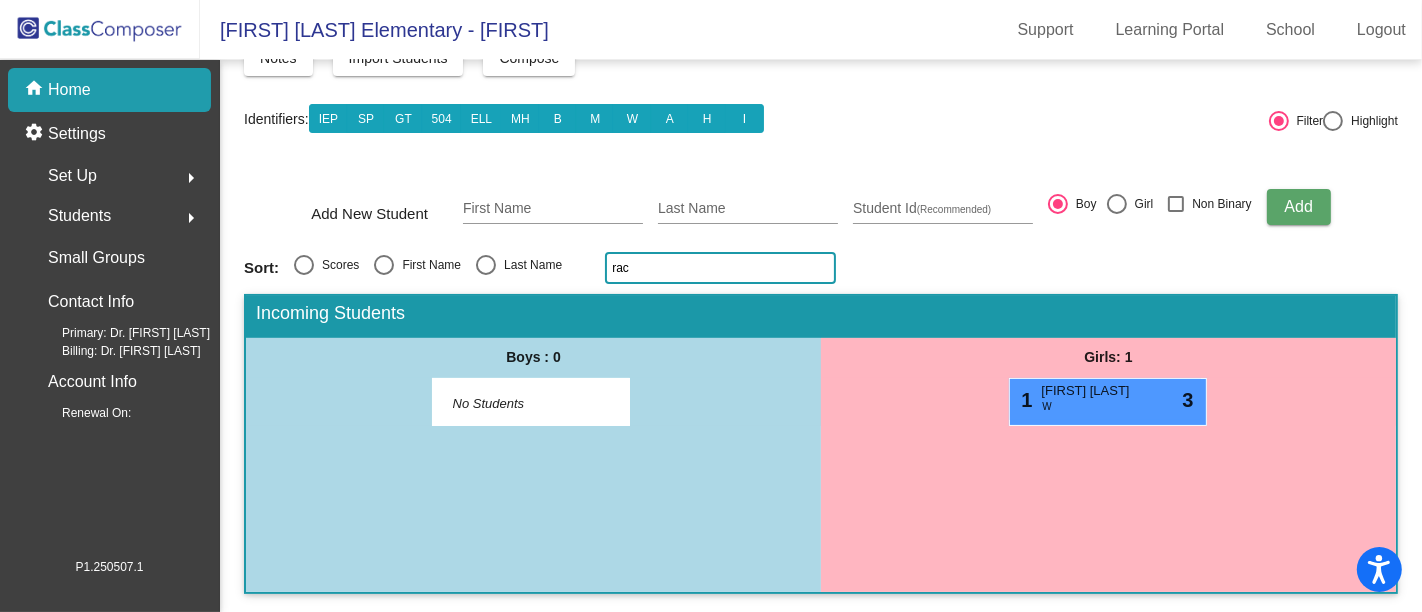 click on "rac" 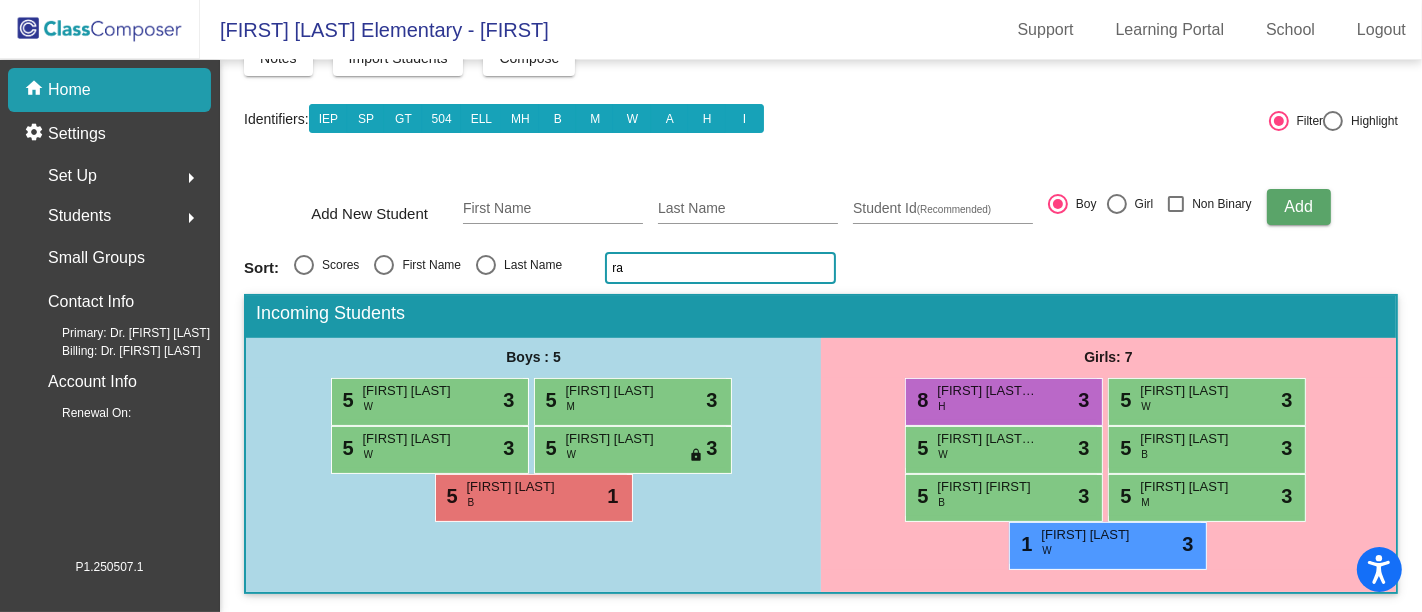 type on "r" 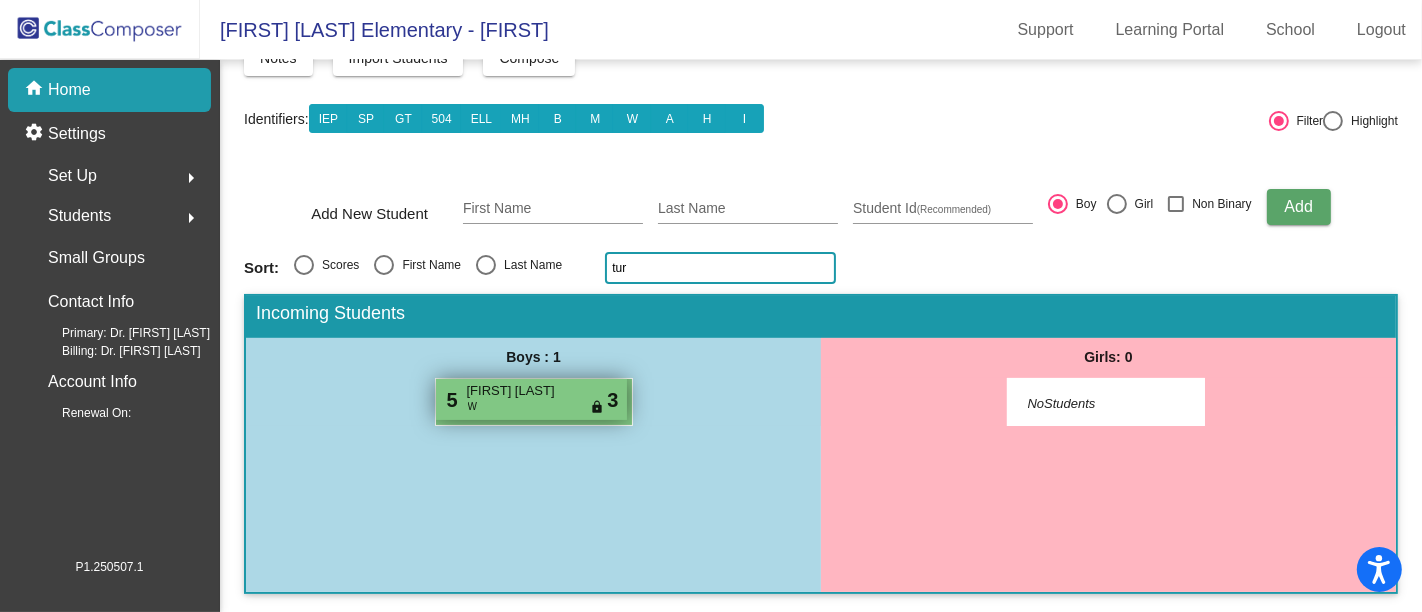 click on "5 [FIRST] [LAST] W lock do_not_disturb_alt 3" at bounding box center (531, 399) 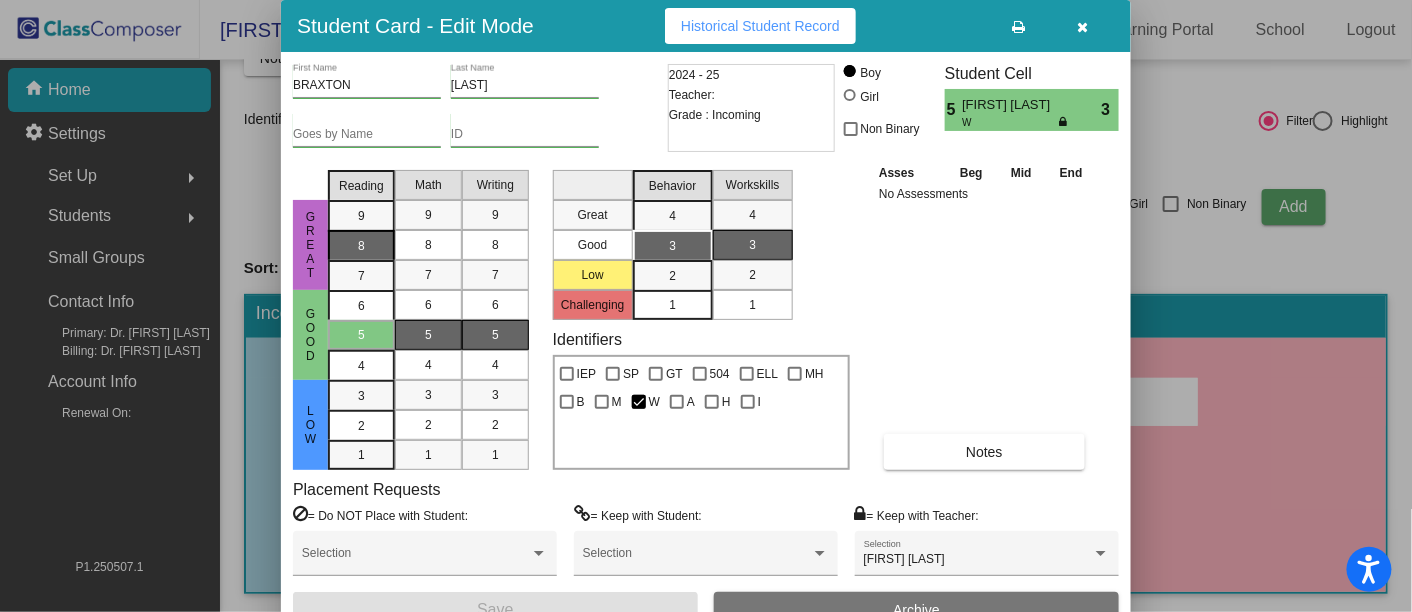 click on "8" at bounding box center (361, 216) 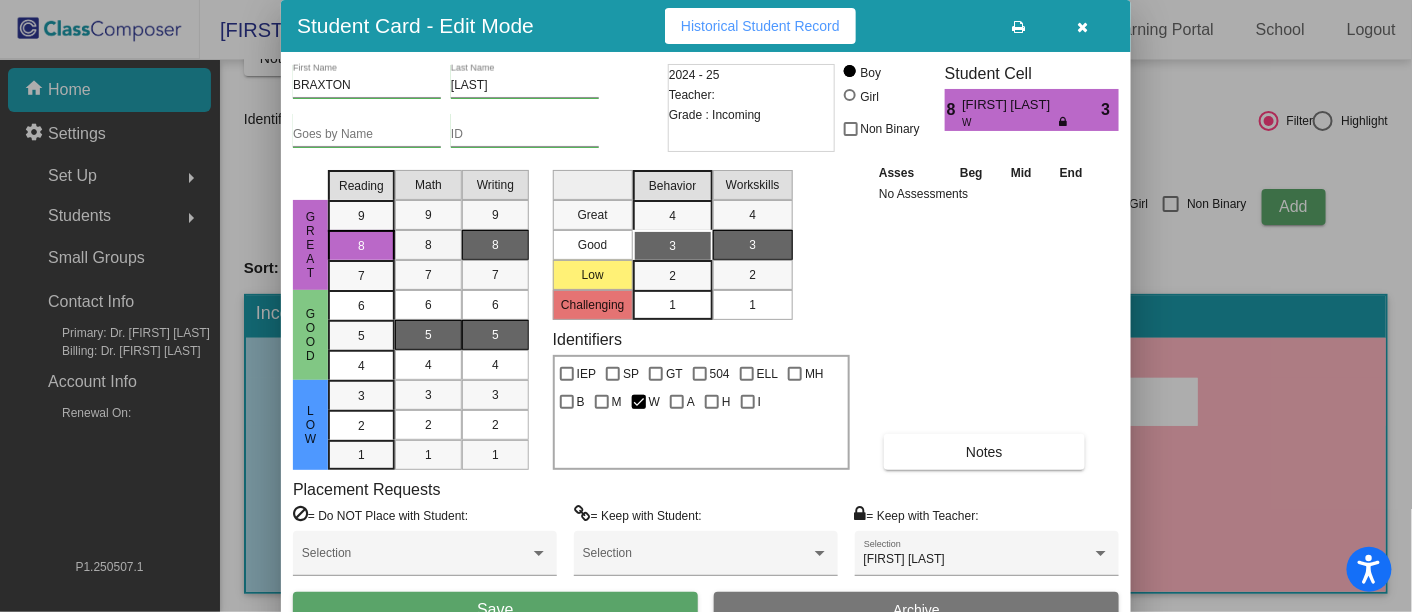 drag, startPoint x: 434, startPoint y: 243, endPoint x: 466, endPoint y: 245, distance: 32.06244 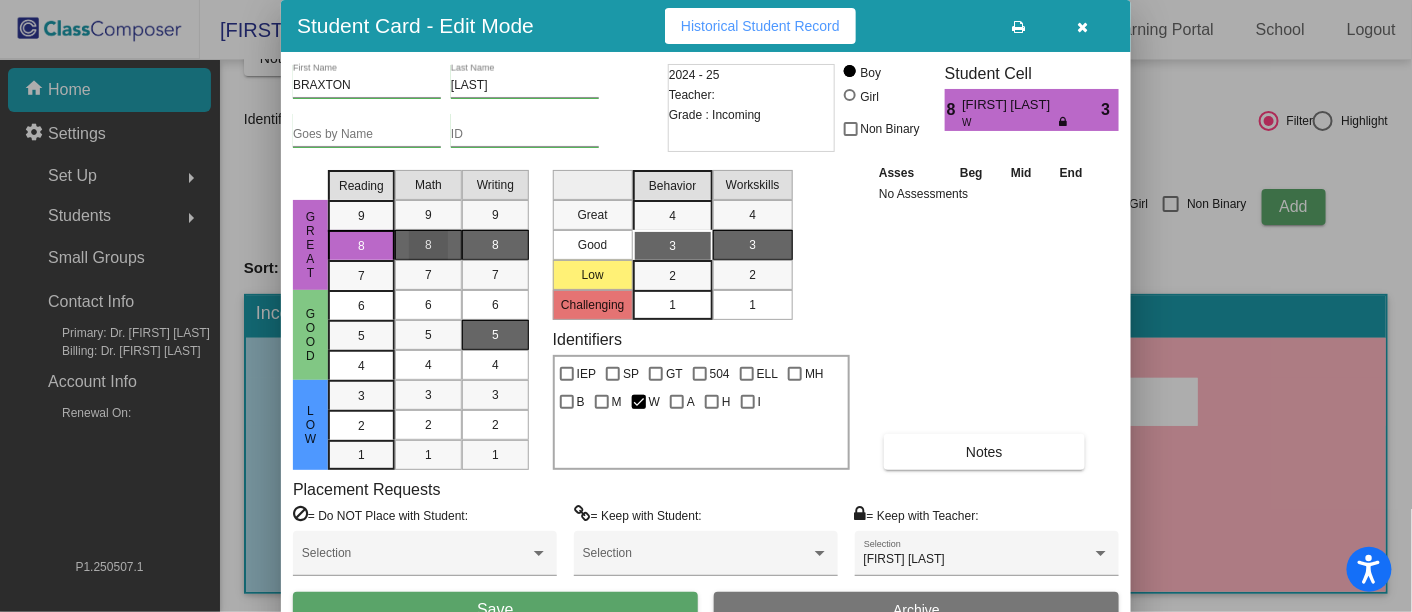 click on "8" at bounding box center [495, 245] 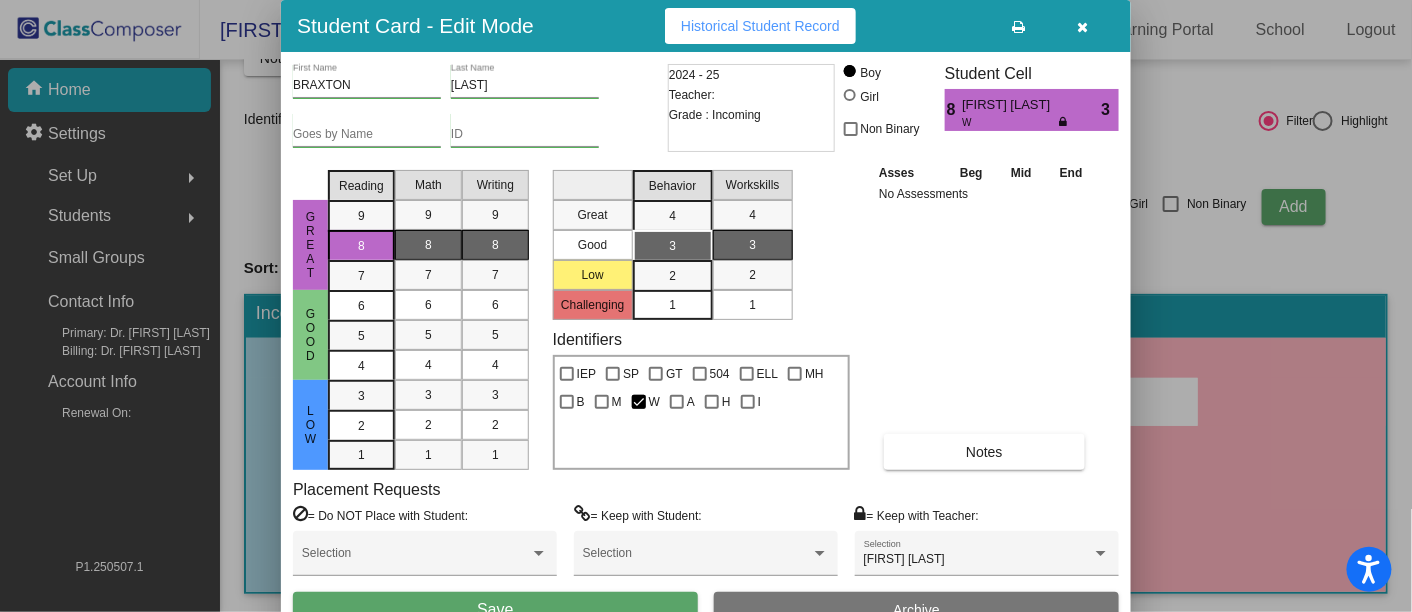 click on "Save" at bounding box center (495, 610) 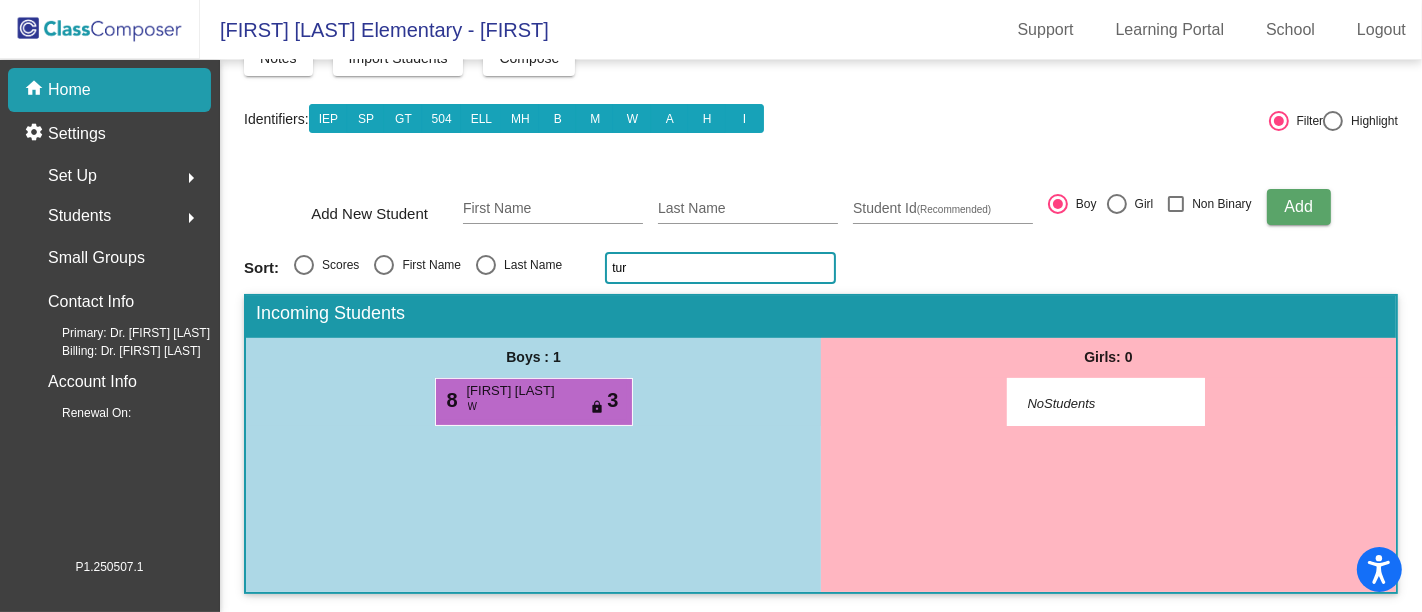 click on "tur" 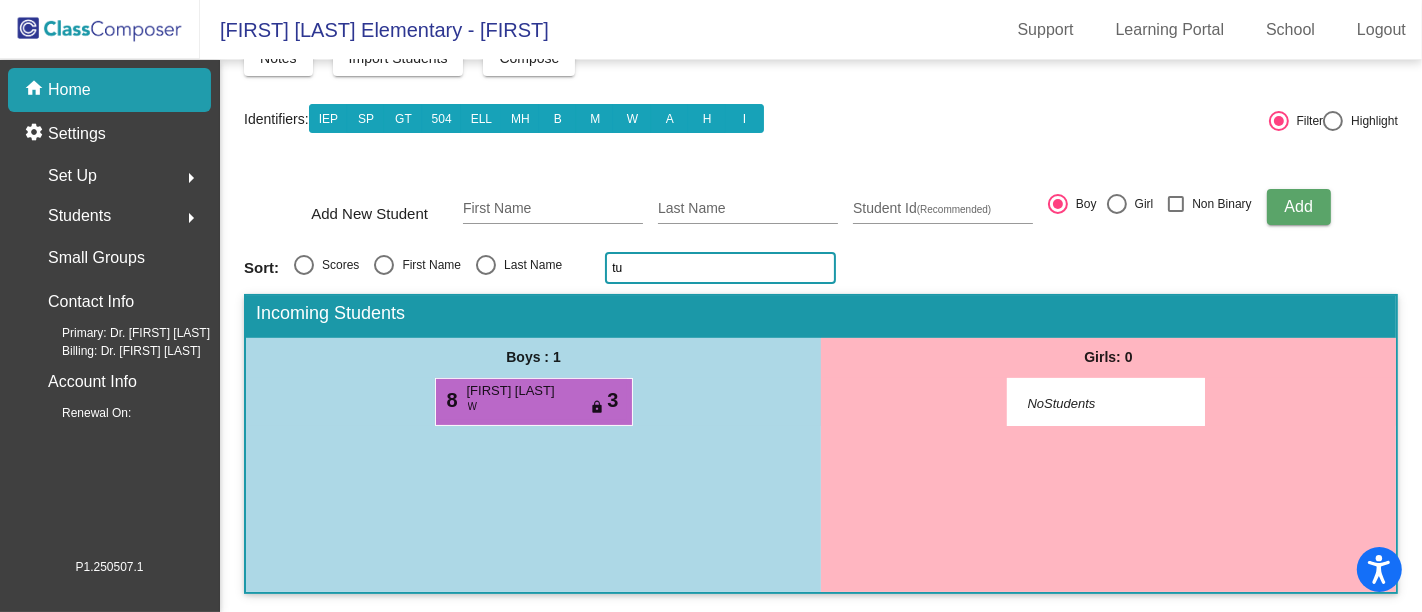 type on "t" 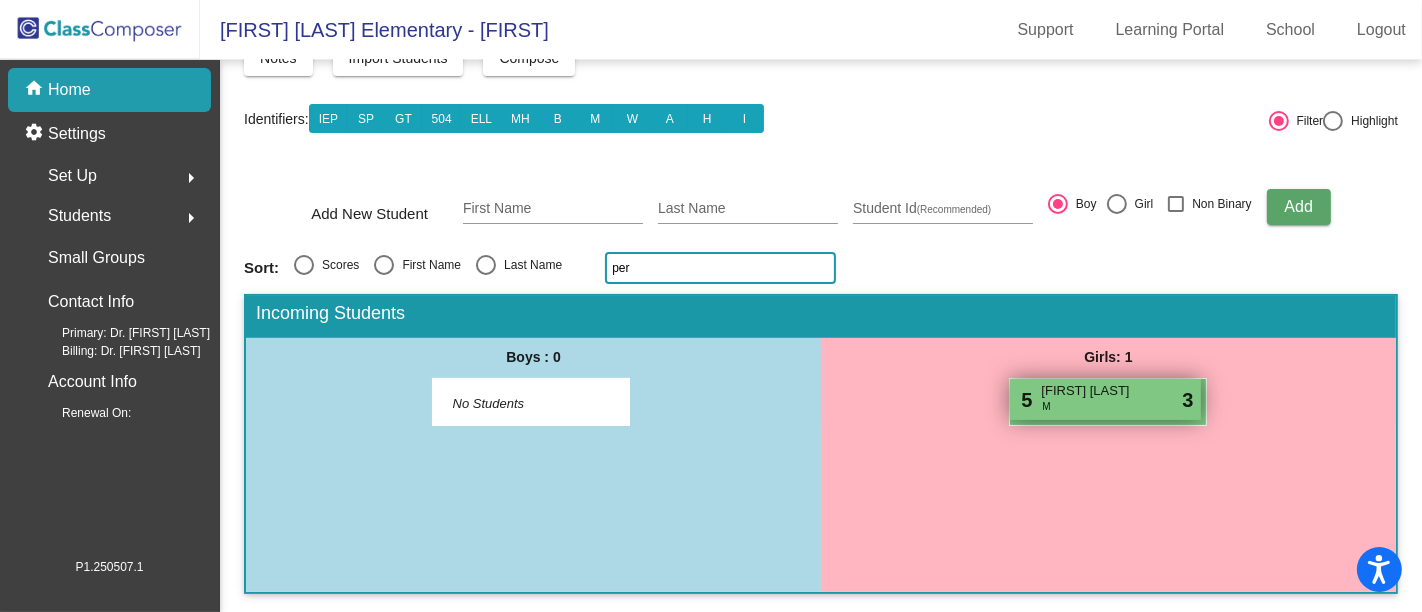 click on "5 [FIRST] [LAST] M lock do_not_disturb_alt 3" at bounding box center (1105, 399) 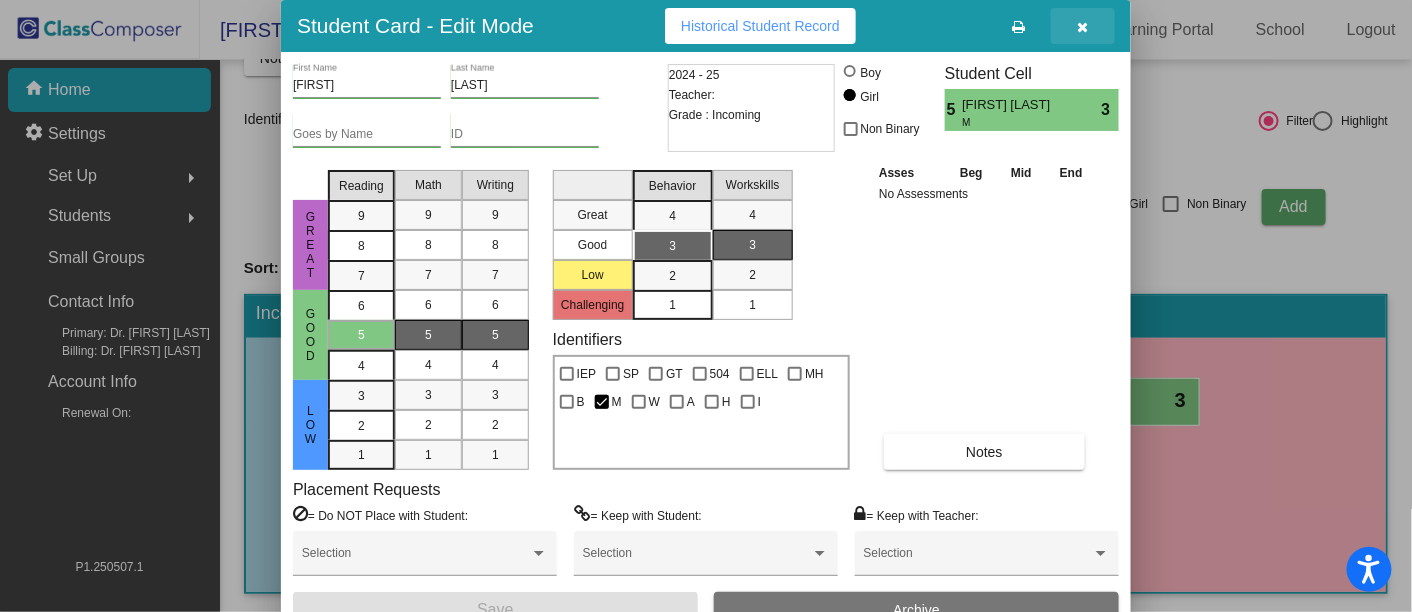 click at bounding box center (1083, 27) 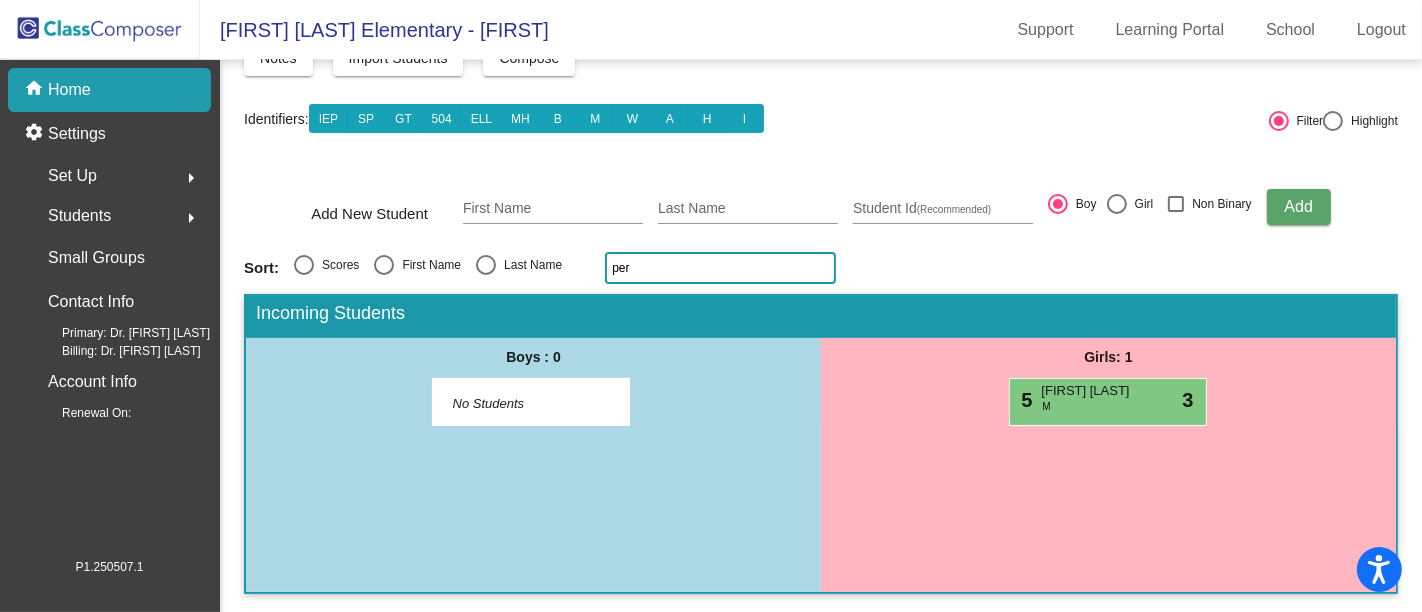 click on "per" 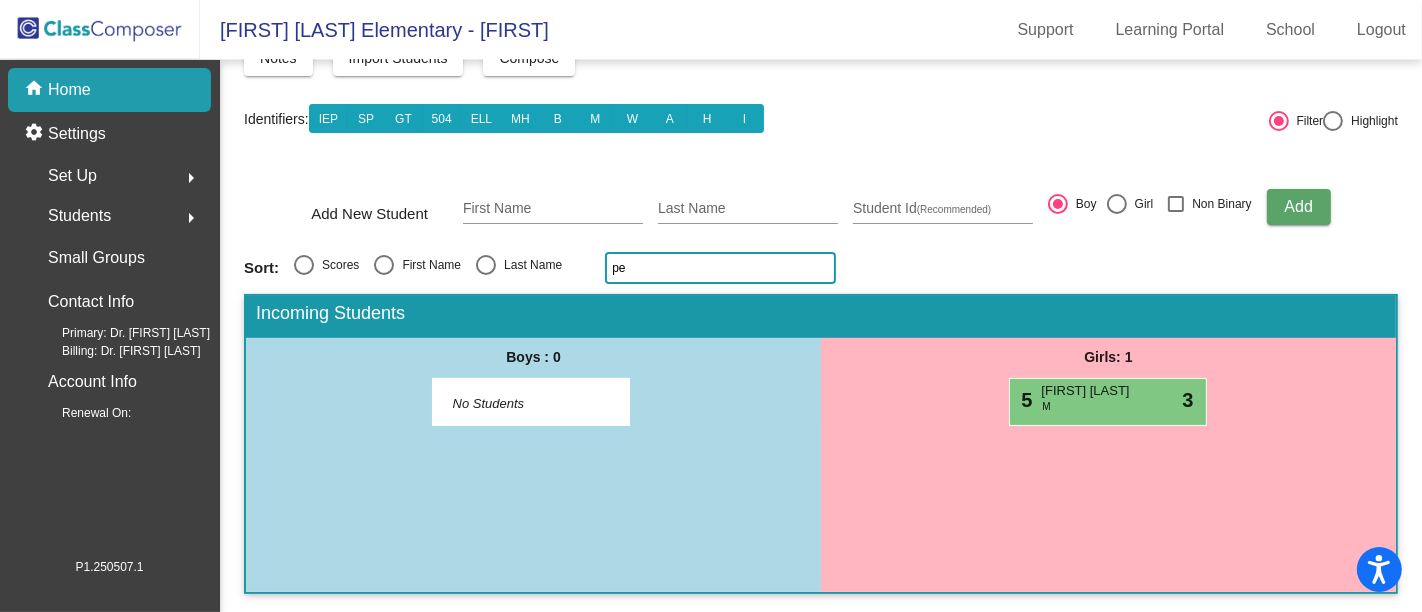type on "p" 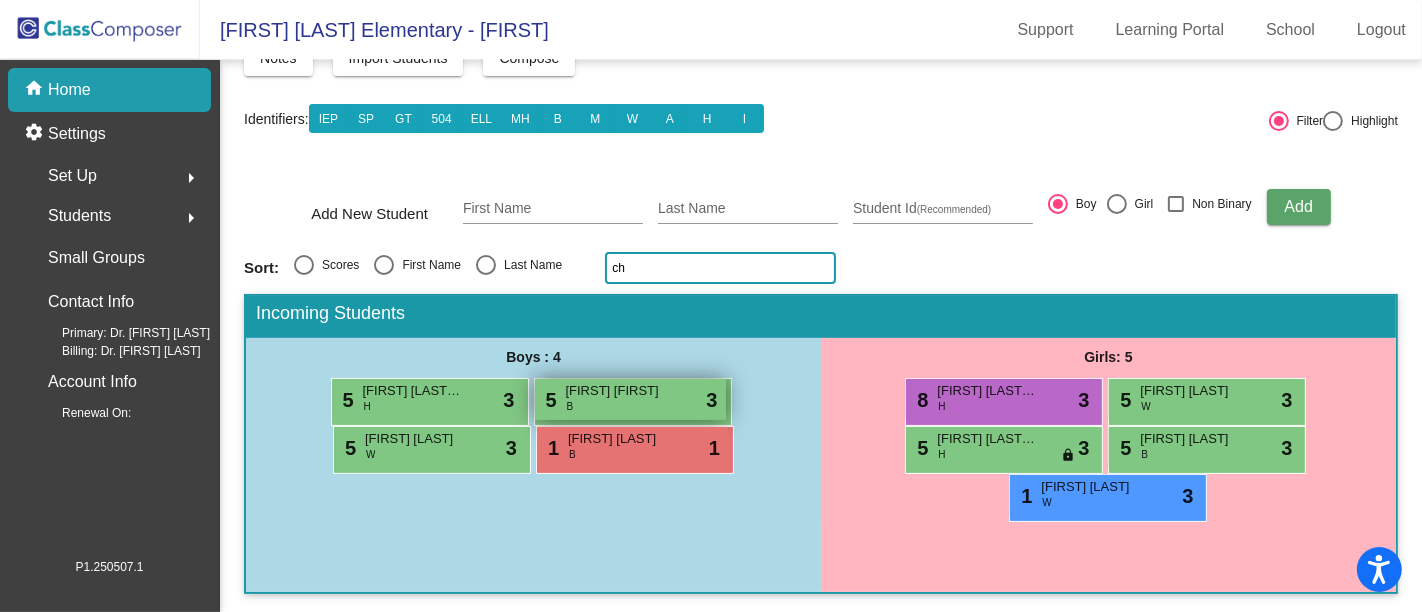 click on "5 [FIRST] [LAST] W lock do_not_disturb_alt 3" at bounding box center [630, 399] 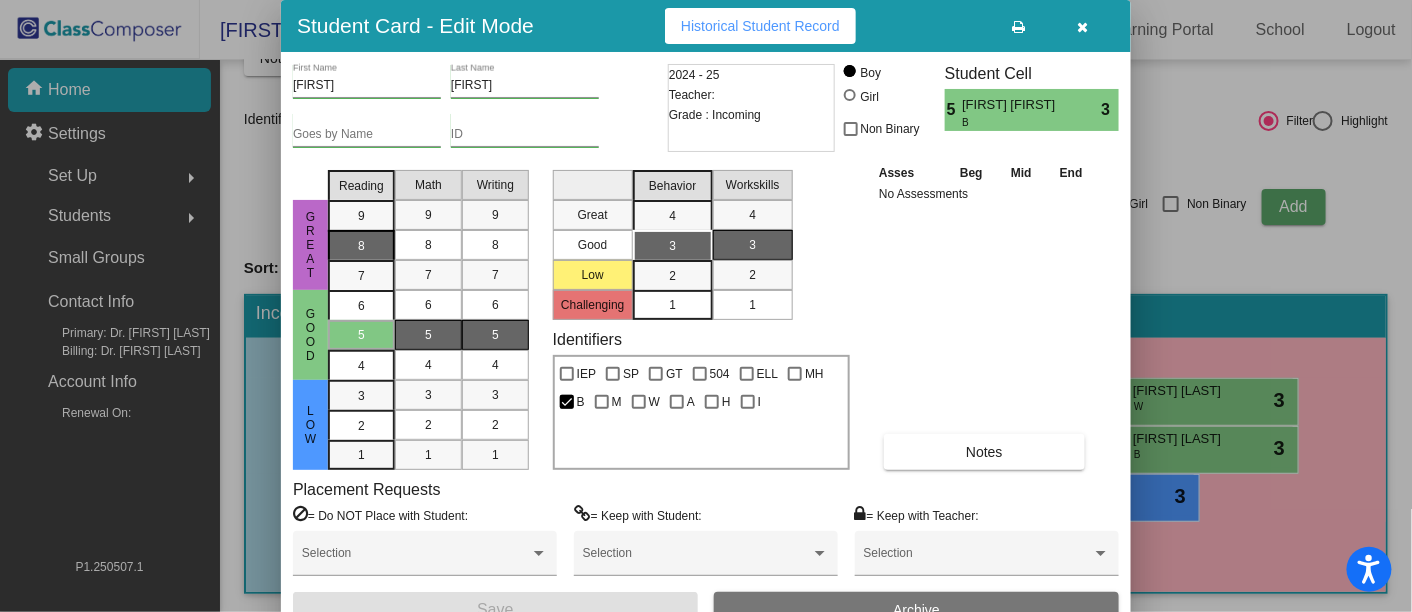 click on "8" at bounding box center [361, 216] 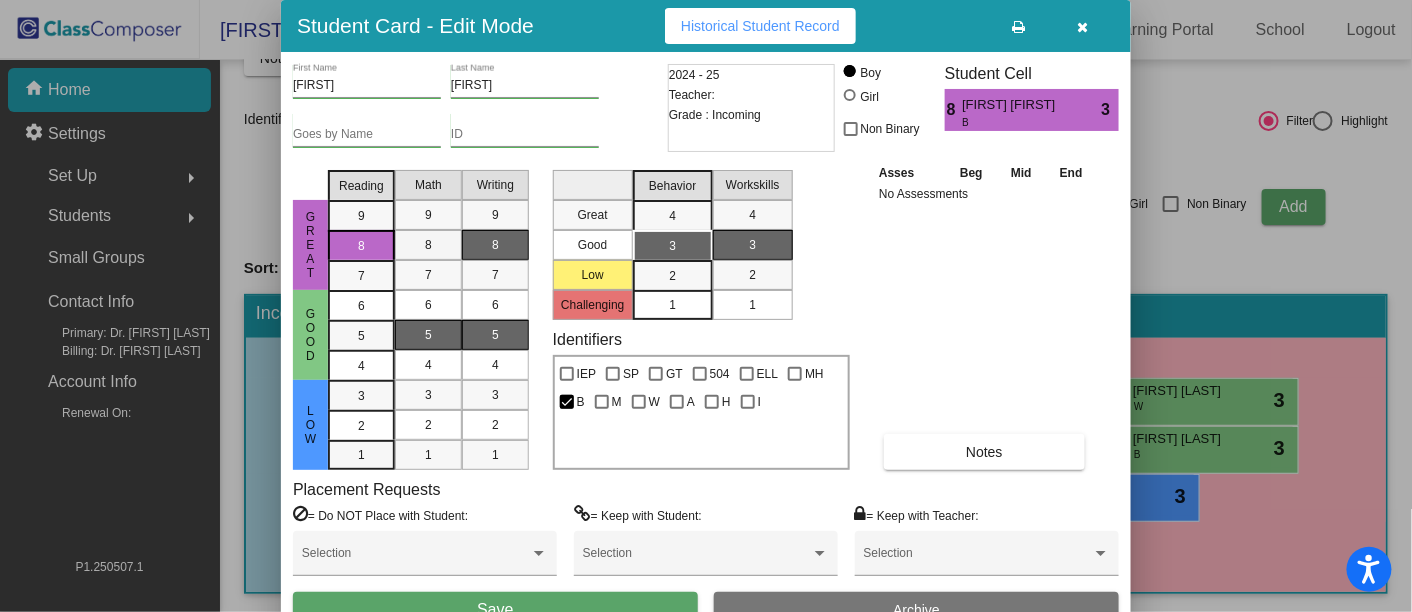 drag, startPoint x: 437, startPoint y: 241, endPoint x: 463, endPoint y: 245, distance: 26.305893 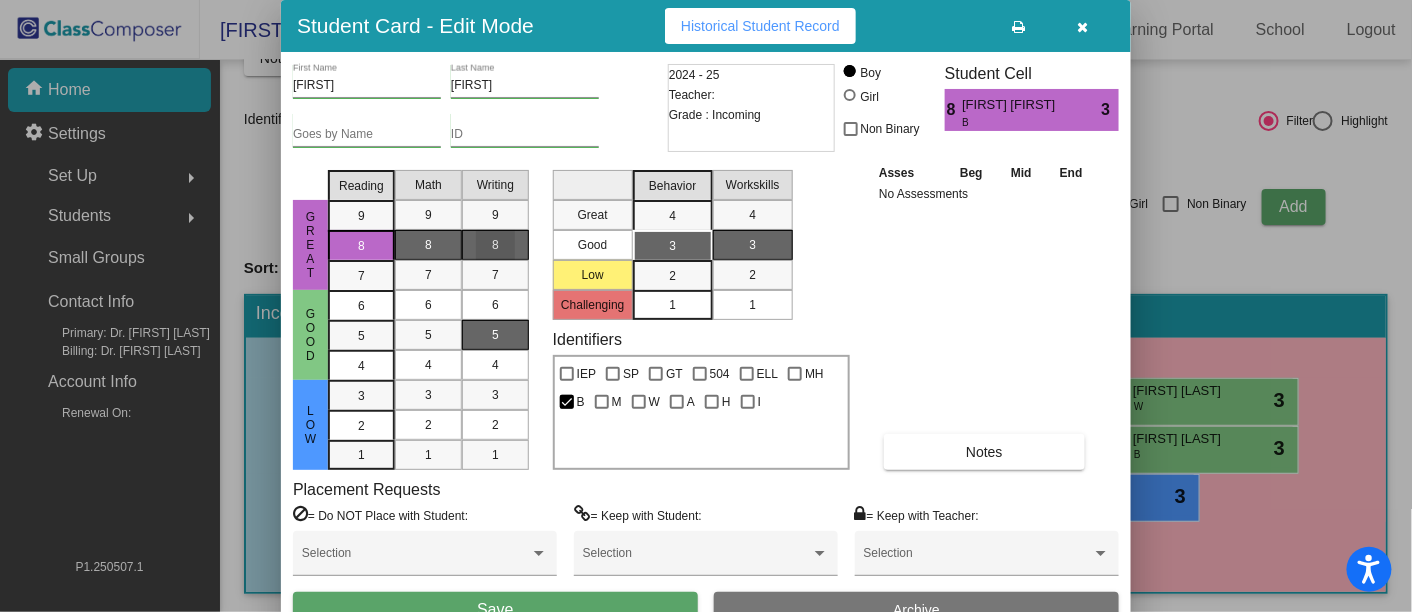 click on "8" at bounding box center [495, 245] 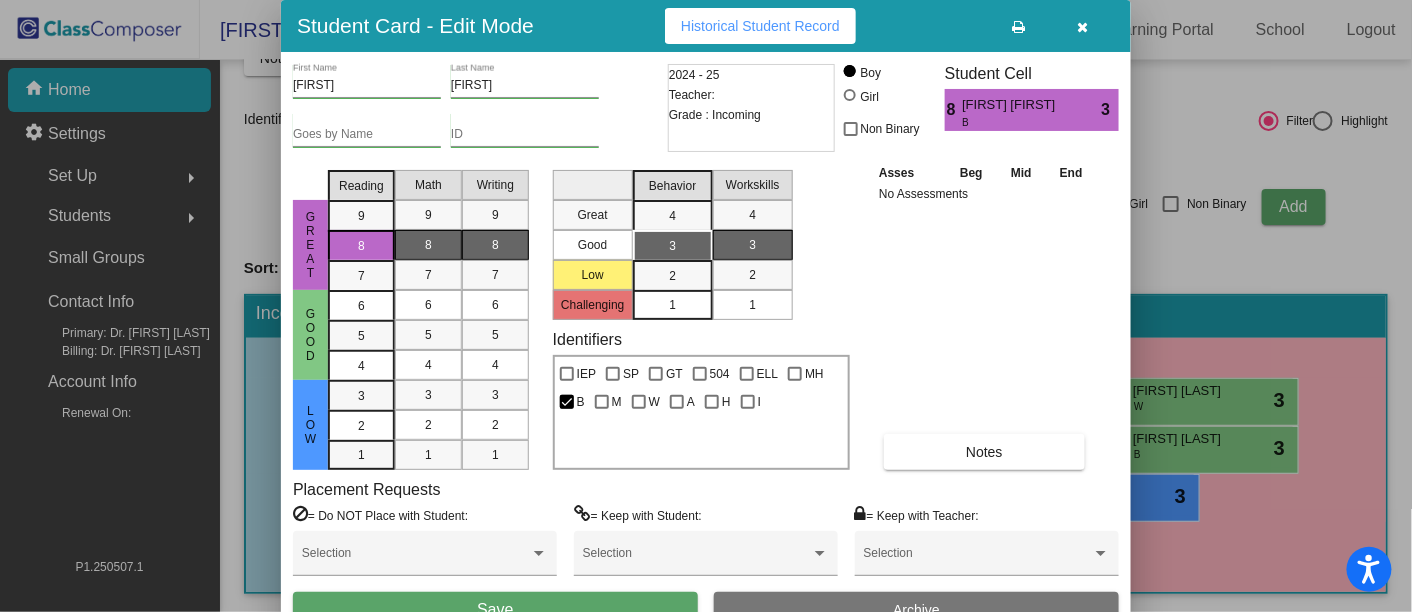 click on "Save" at bounding box center [495, 610] 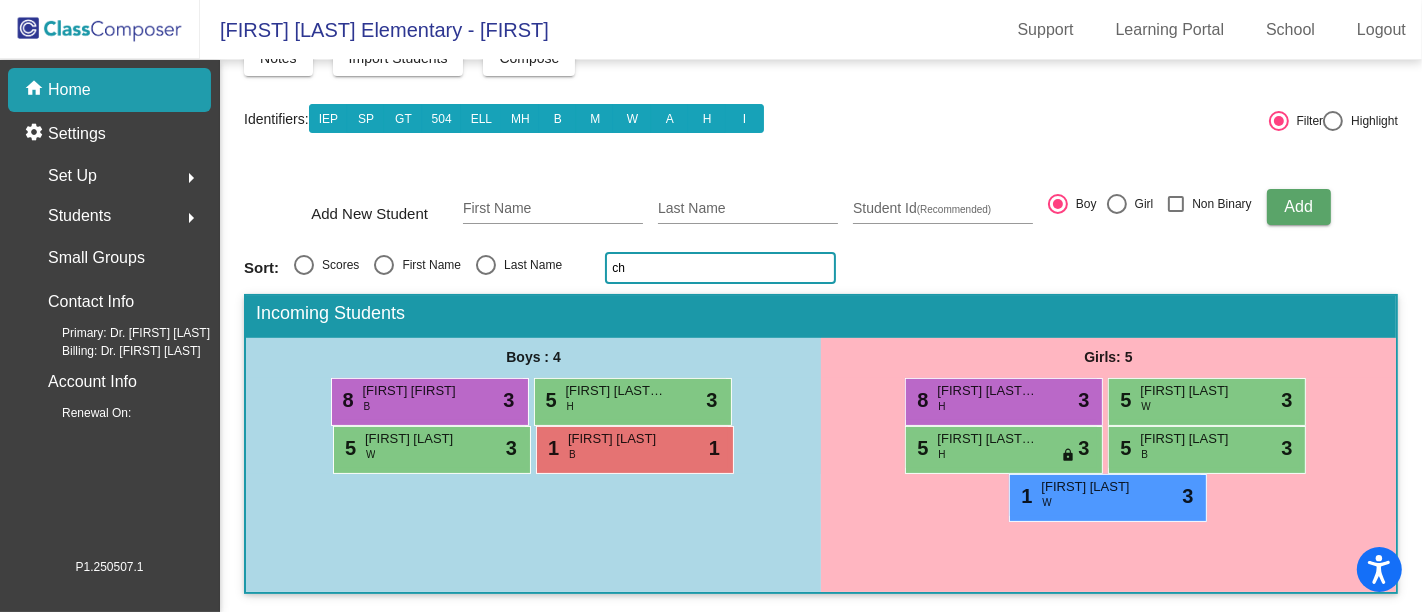 click on "ch" 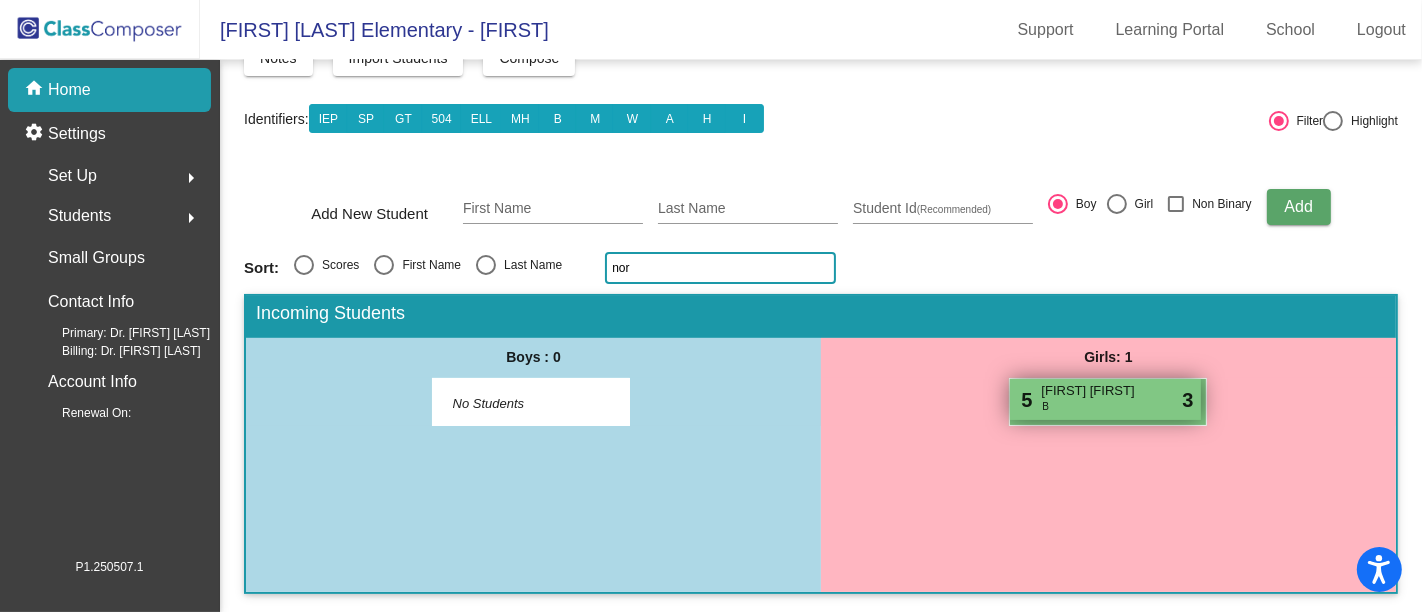 click on "[FIRST] [FIRST]" at bounding box center [1091, 391] 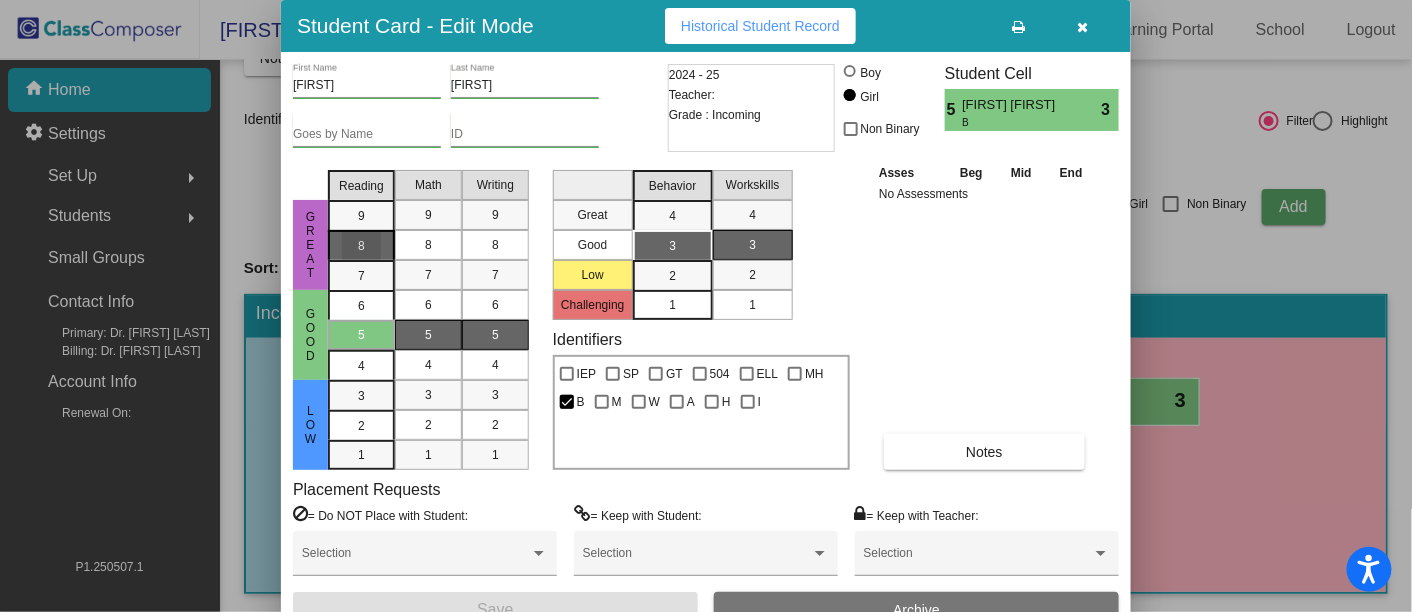 click on "8" at bounding box center (361, 216) 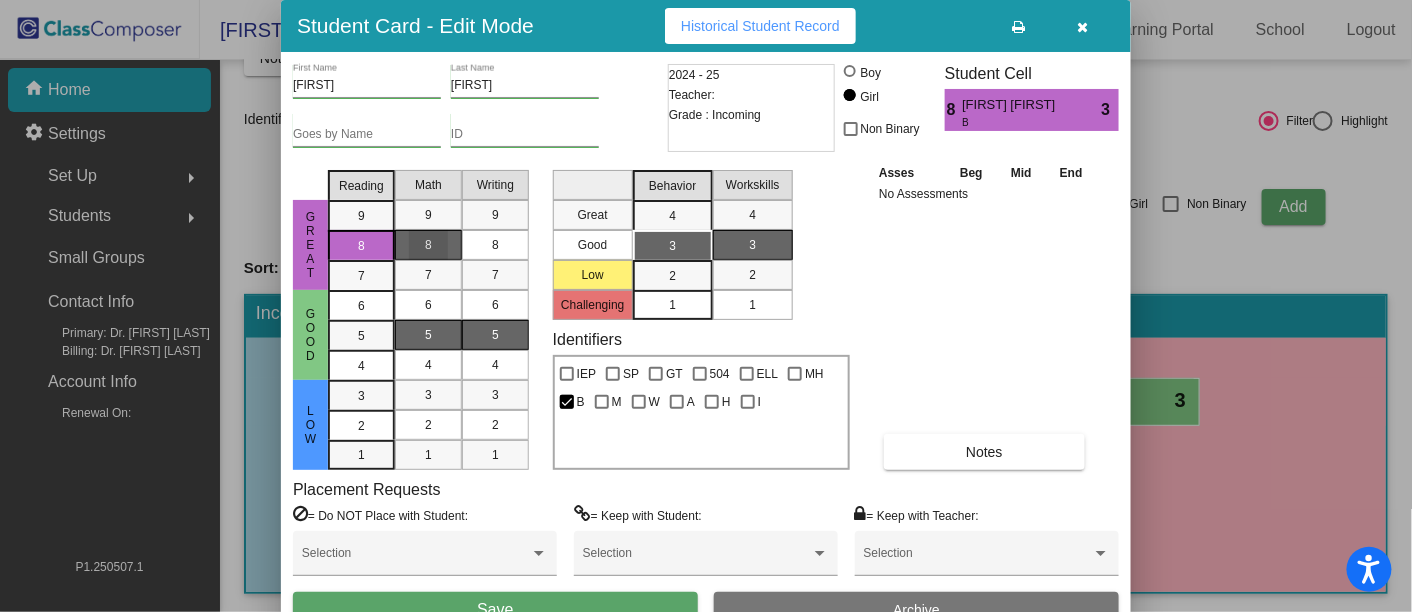 click on "8" at bounding box center (428, 245) 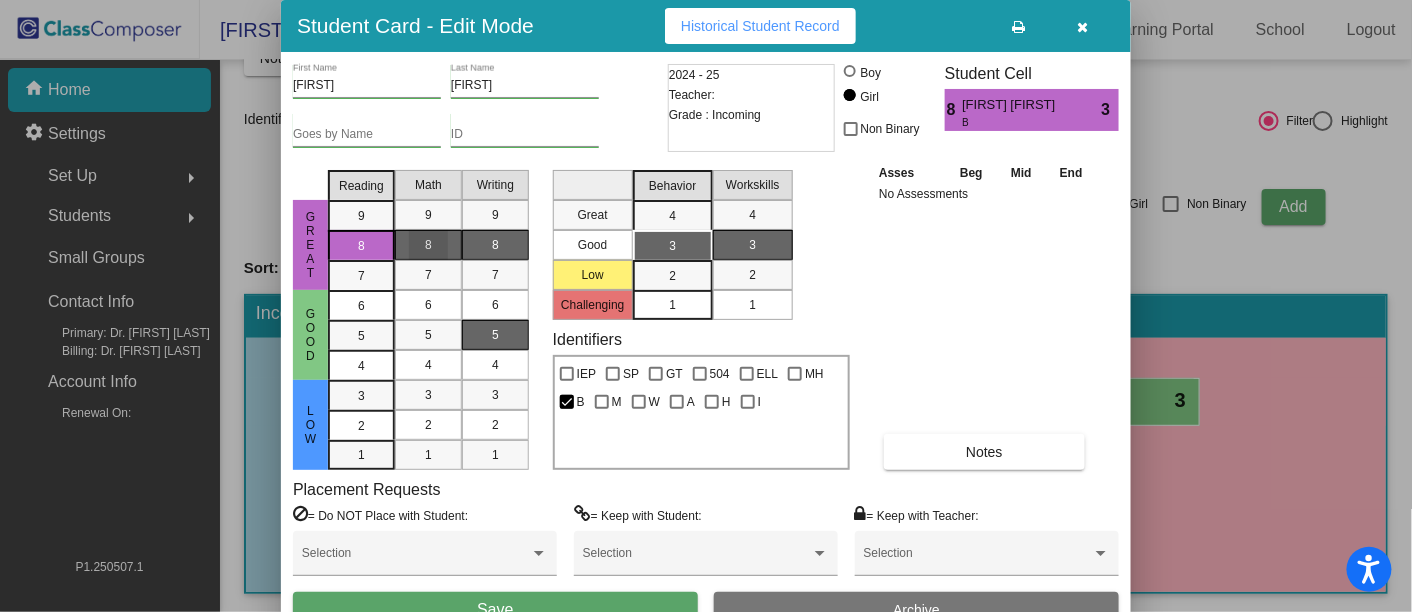 click on "8" at bounding box center (495, 245) 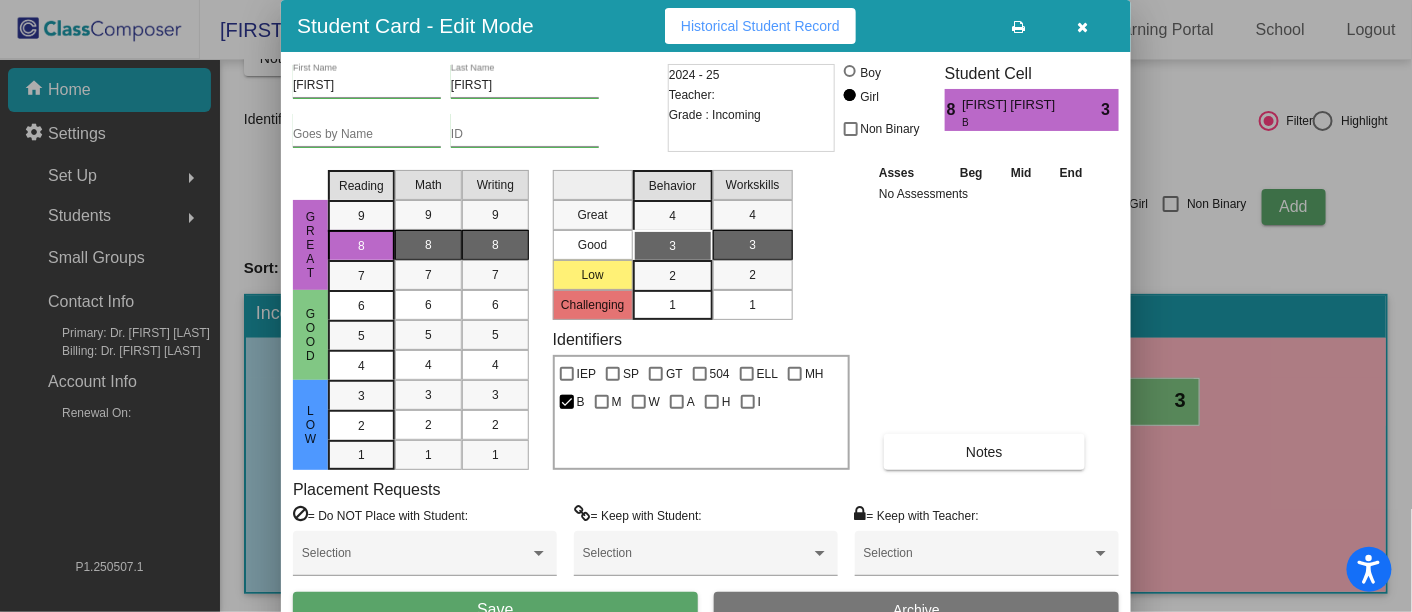 click on "Save" at bounding box center [495, 610] 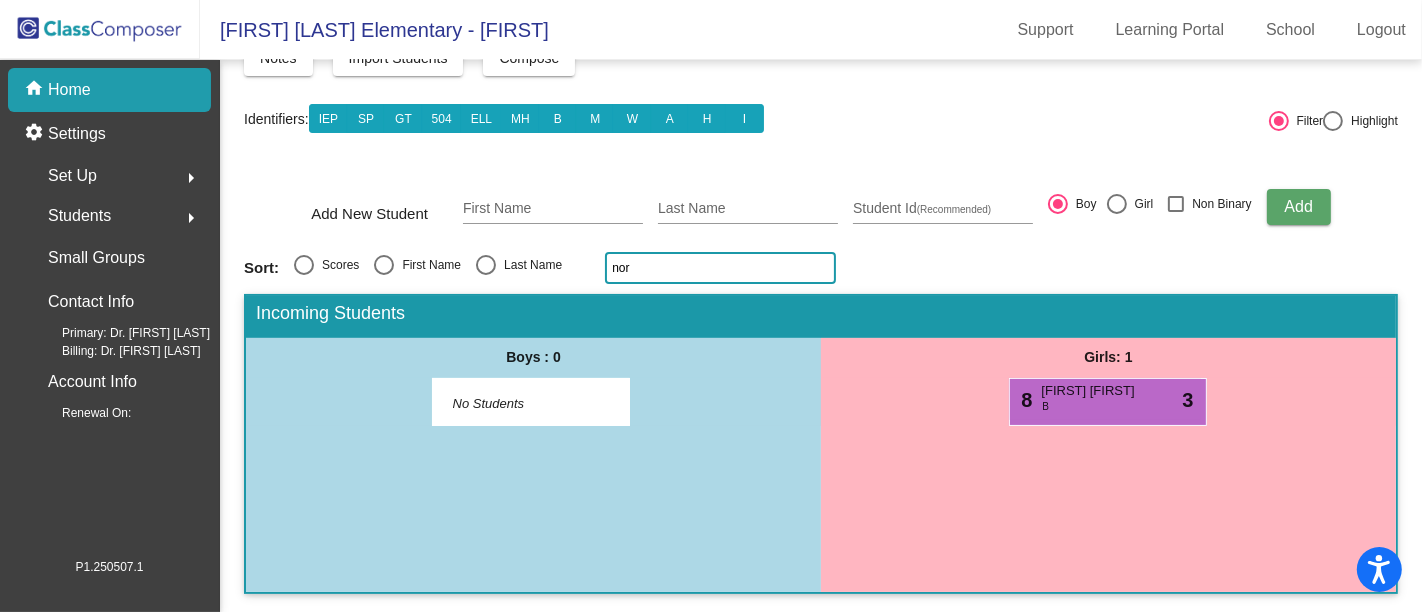 click on "nor" 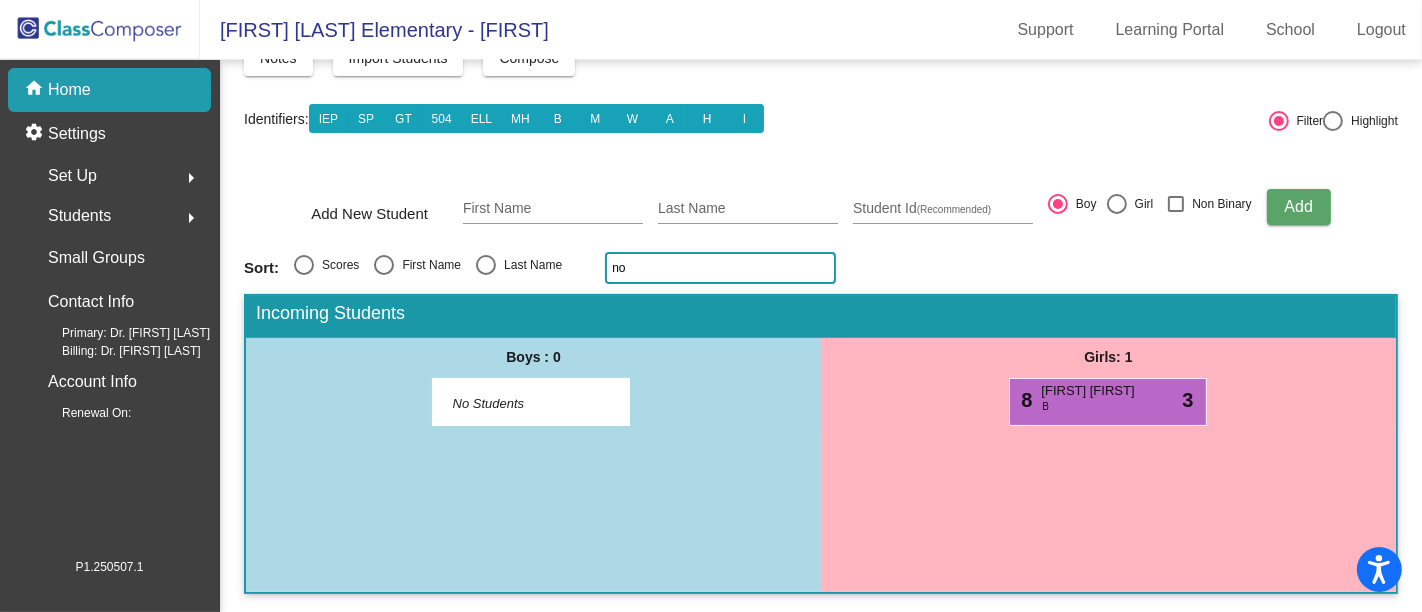 type on "n" 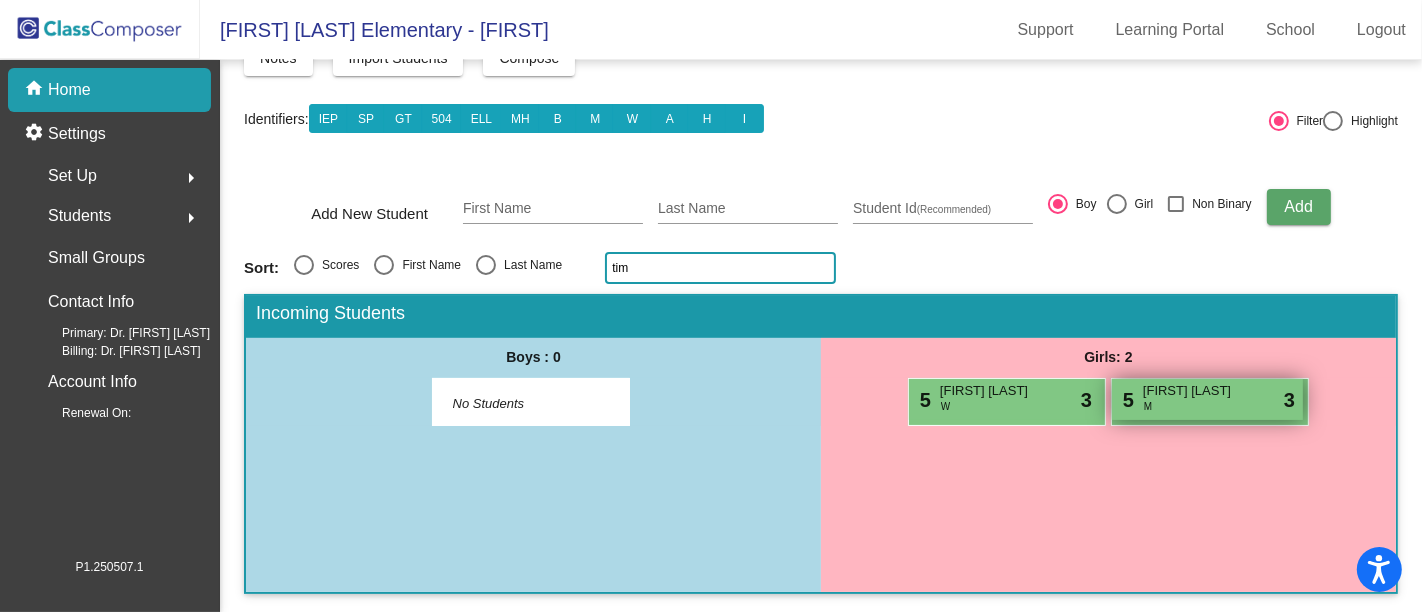 click on "[FIRST] [LAST]" at bounding box center (1193, 391) 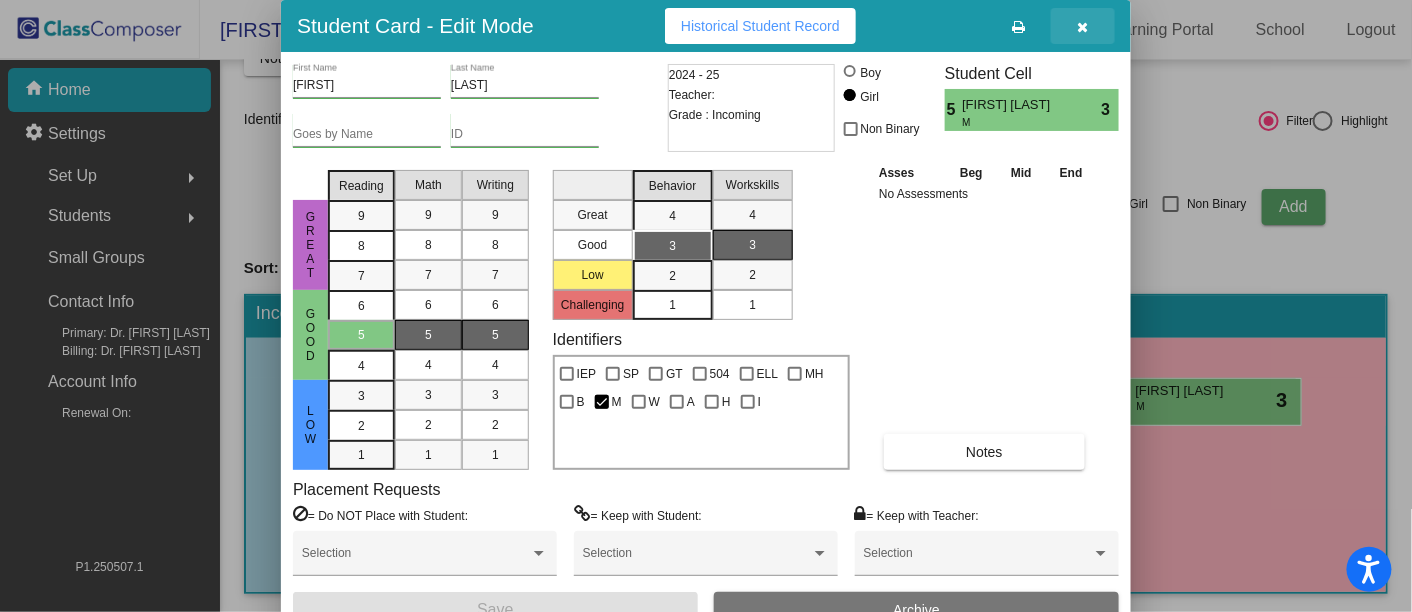 click at bounding box center [1083, 26] 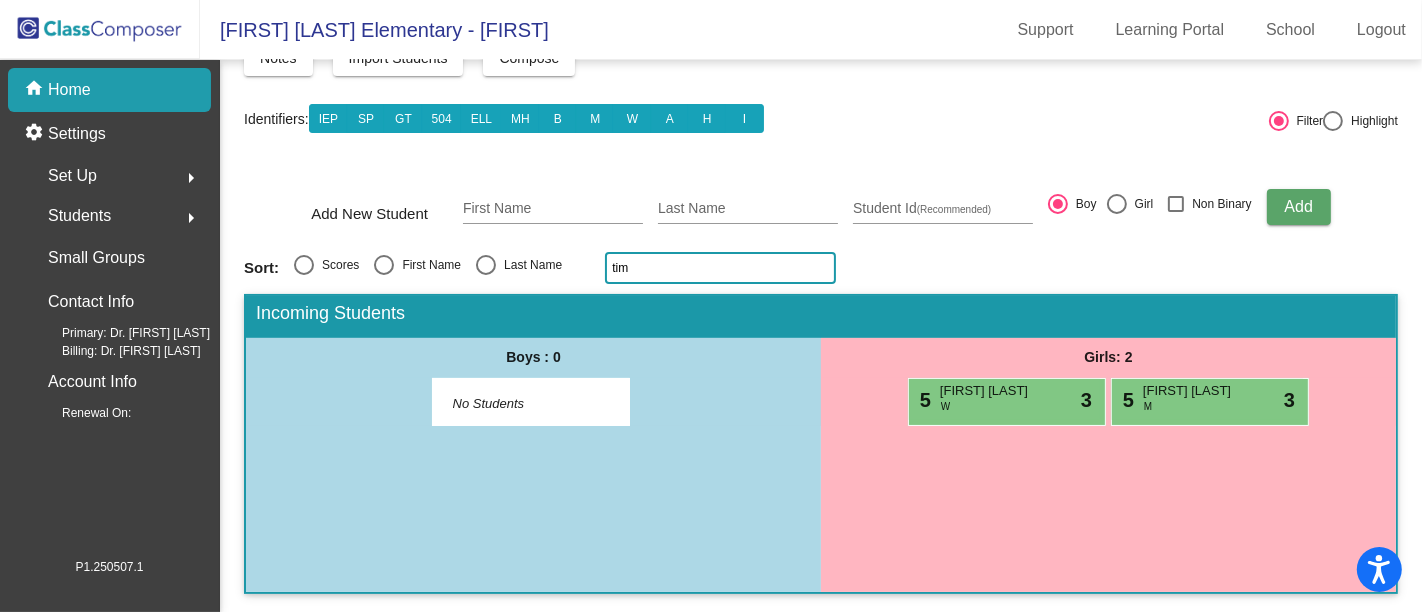 click on "tim" 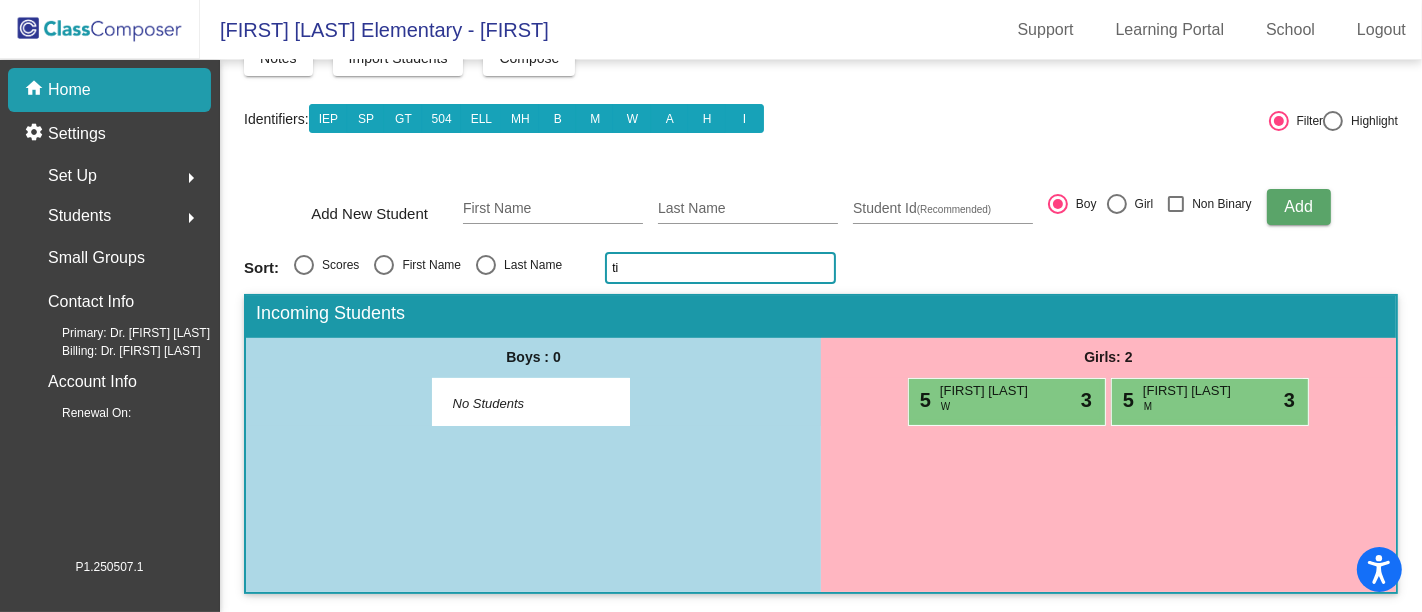 type on "t" 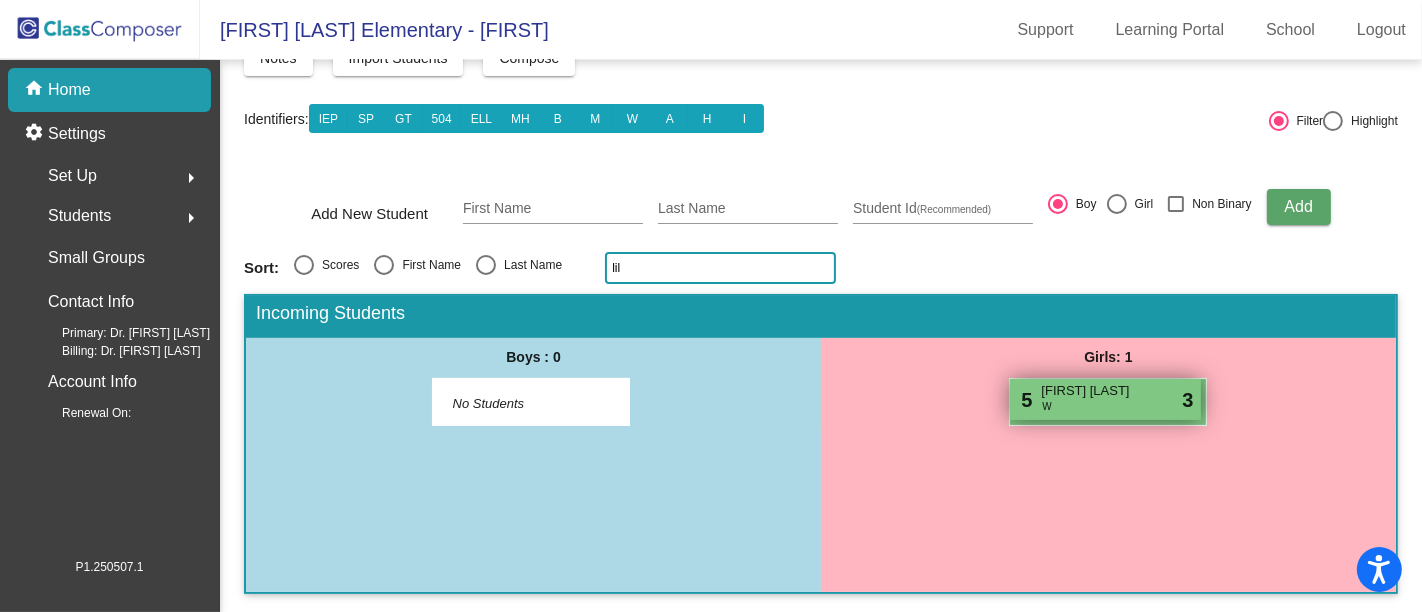 click on "[FIRST] [LAST]" at bounding box center [1091, 391] 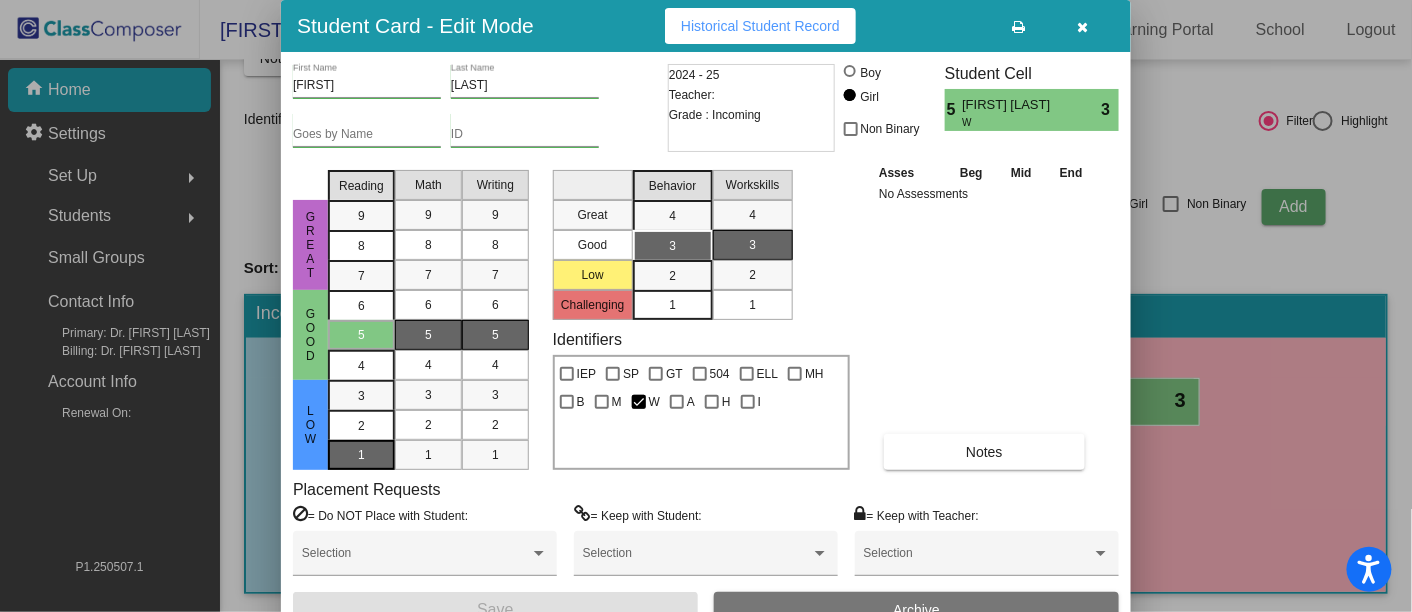 click on "1" at bounding box center (361, 396) 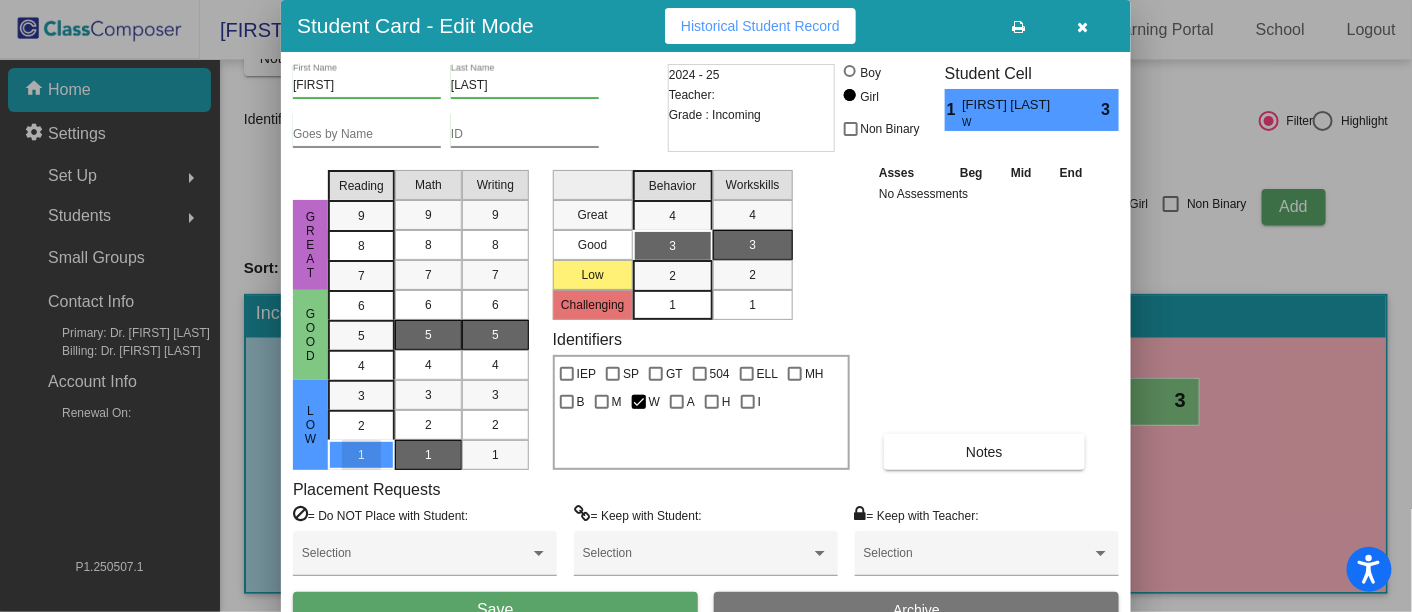 click on "1" at bounding box center (428, 455) 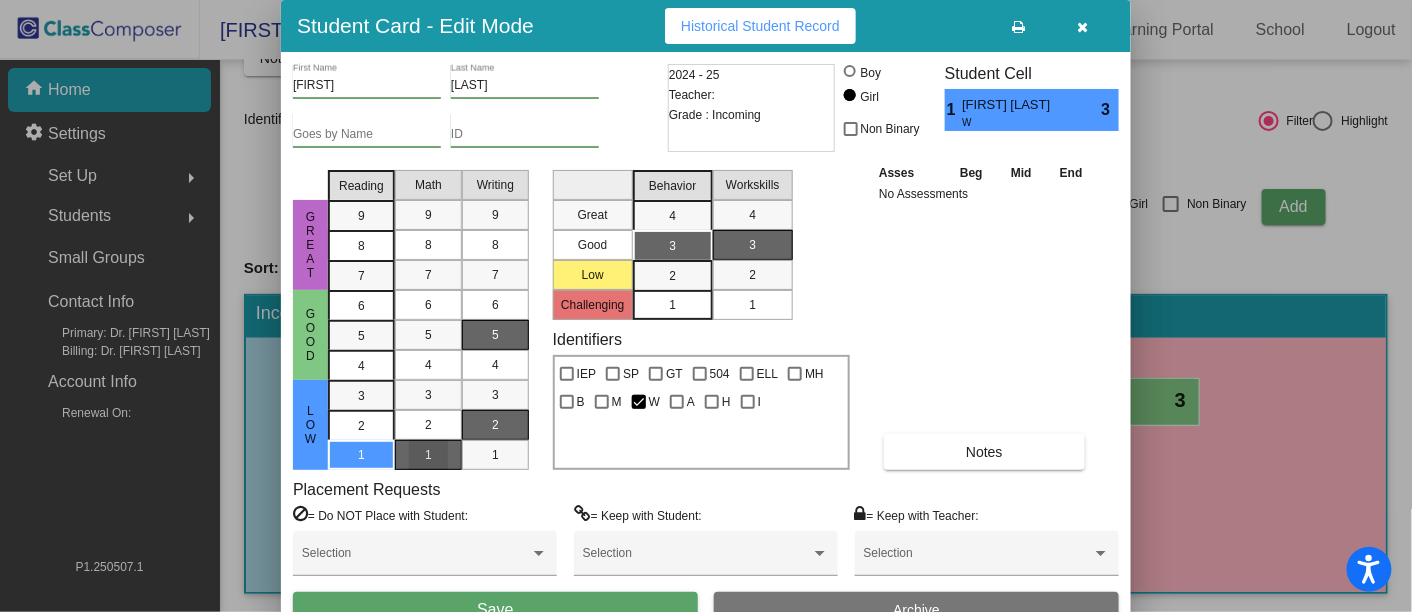 click on "2" at bounding box center (495, 425) 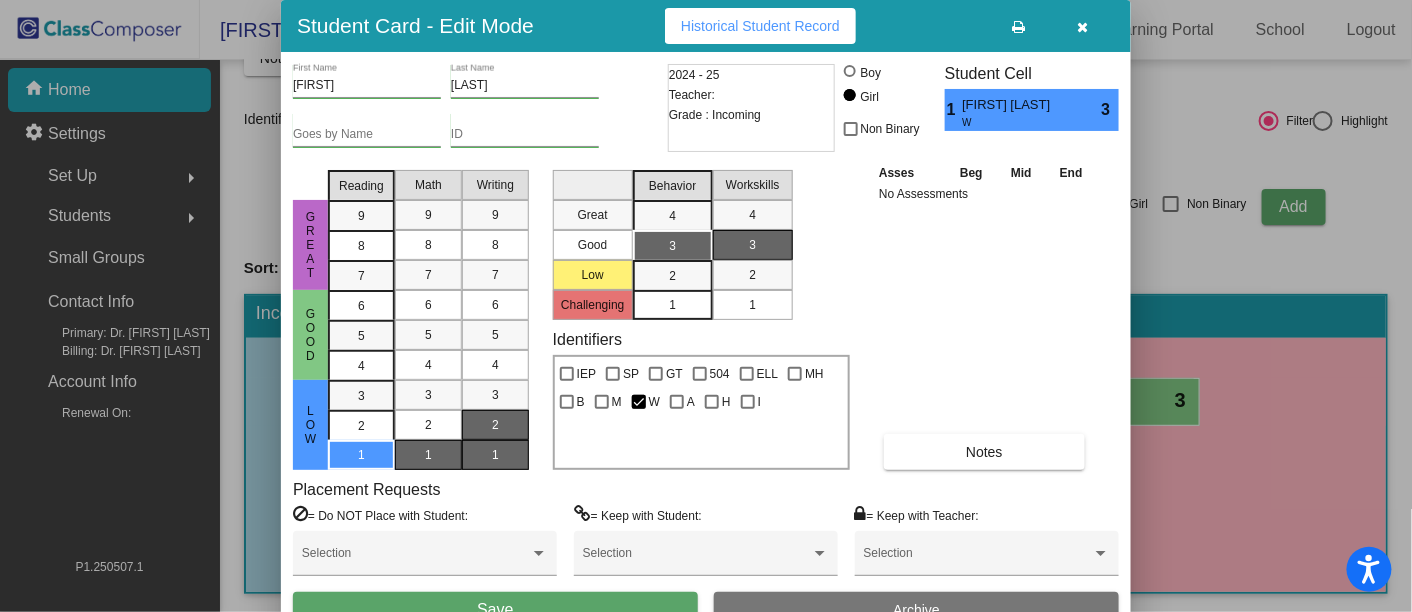 click on "1" at bounding box center (495, 455) 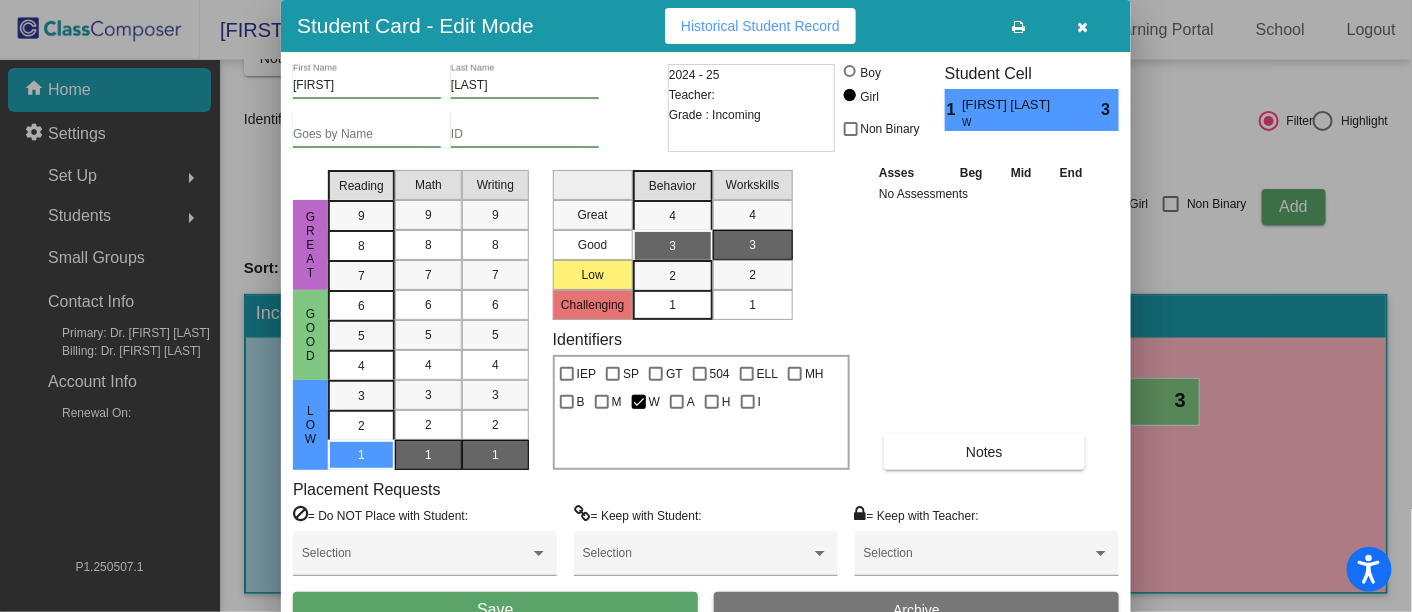 click on "Save" at bounding box center (495, 610) 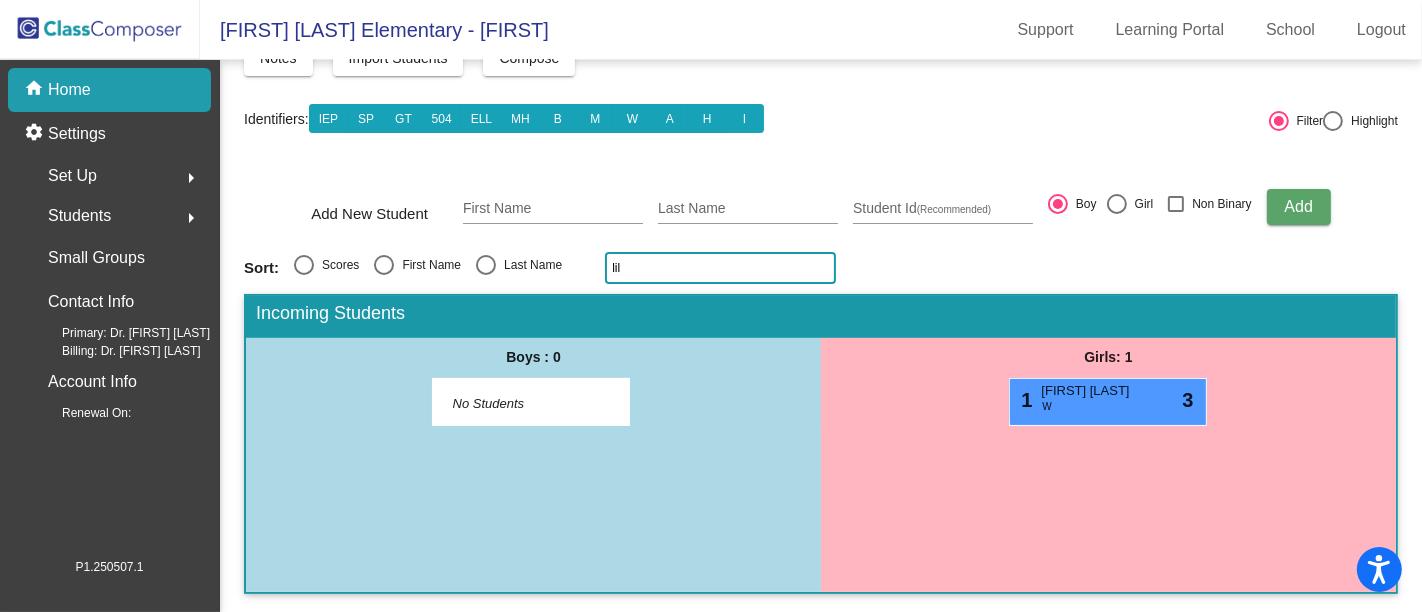 click on "lil" 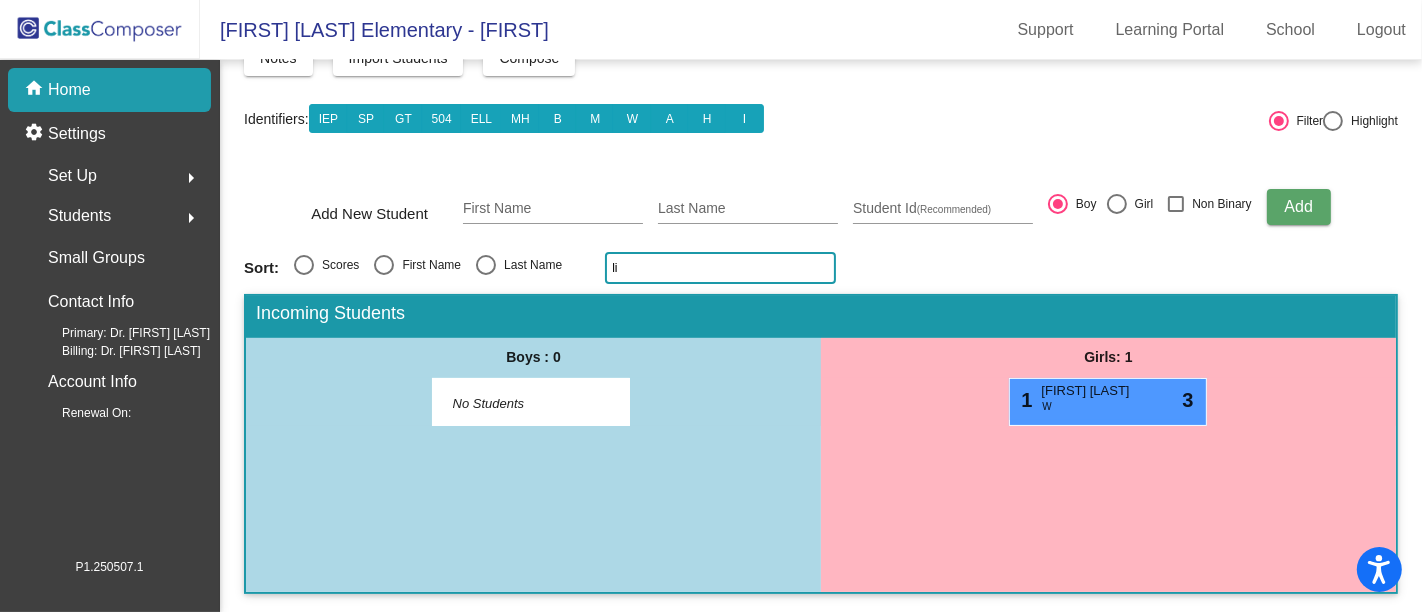 type on "l" 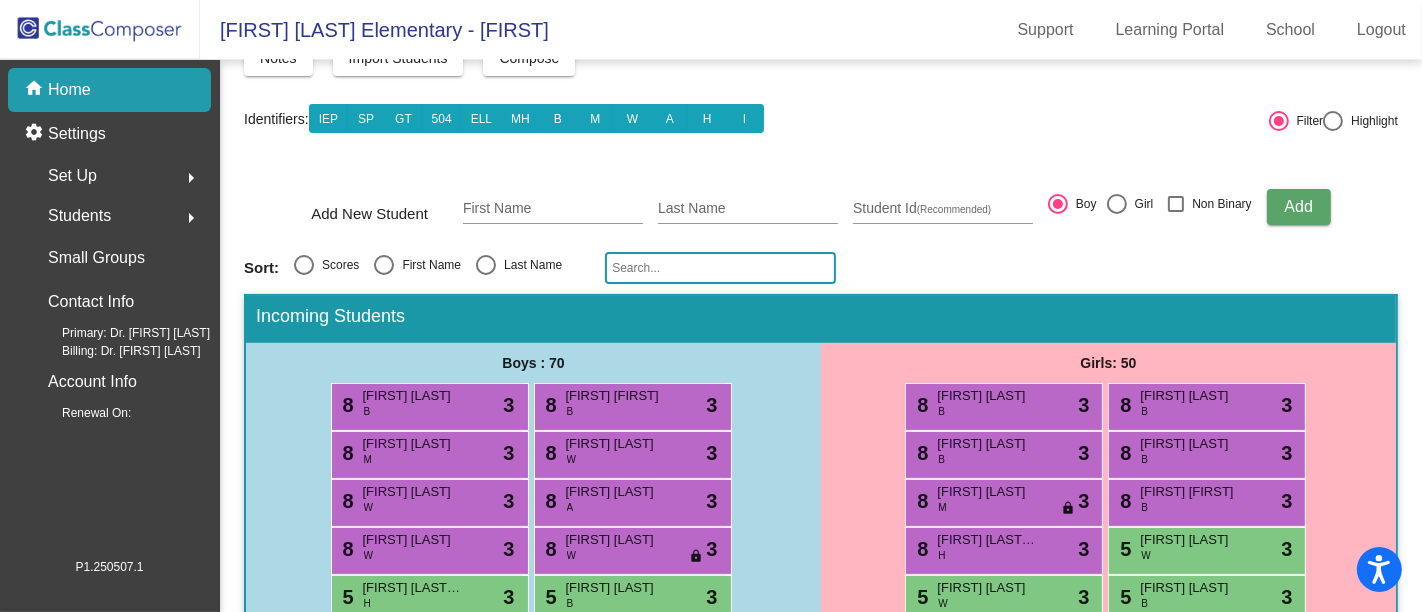 click on "Sort:   Scores   First Name   Last Name" 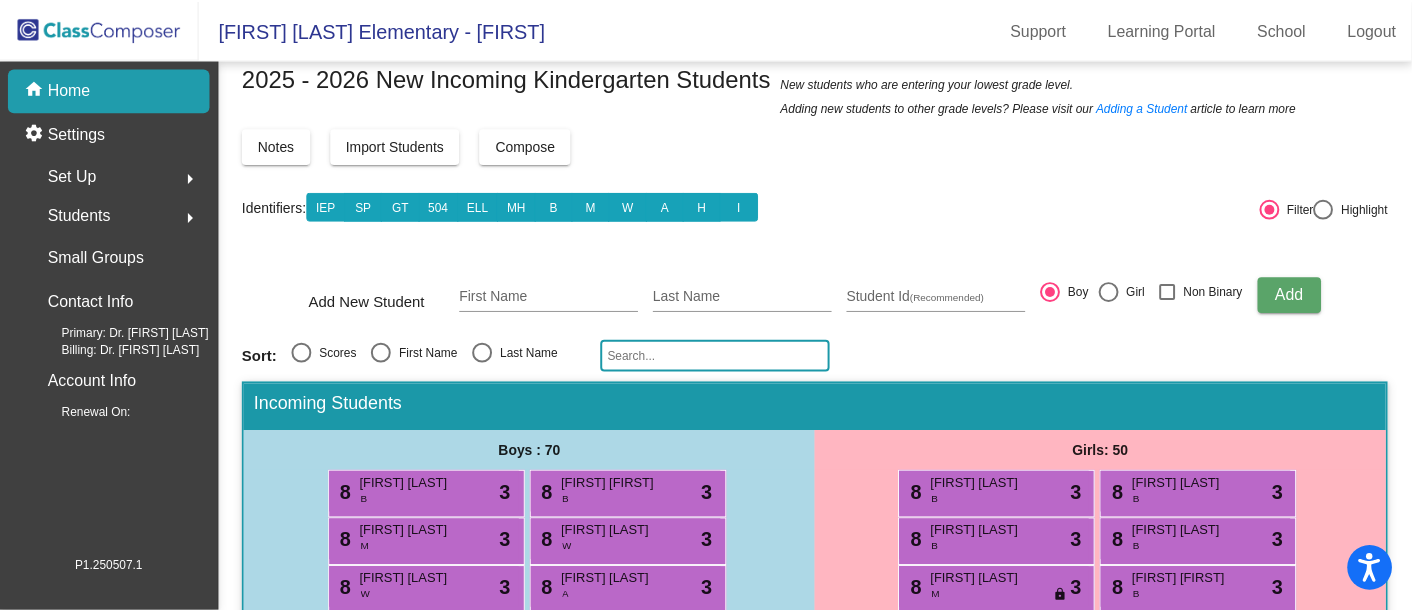 scroll, scrollTop: 0, scrollLeft: 0, axis: both 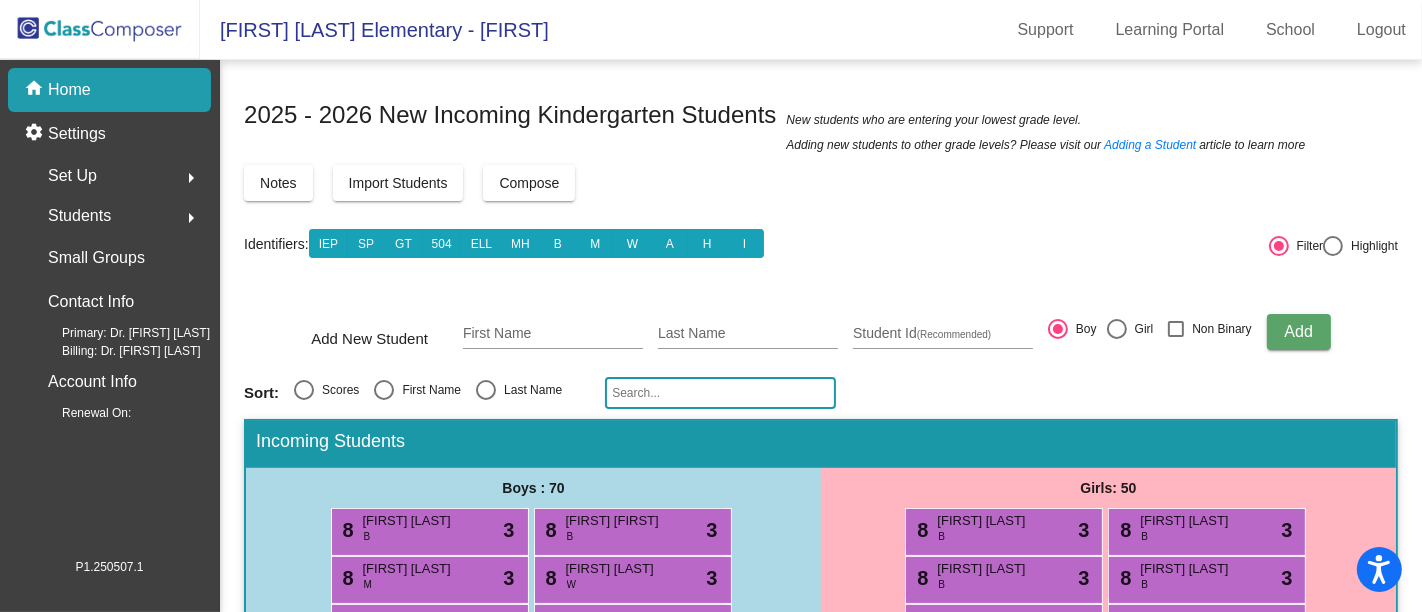 click 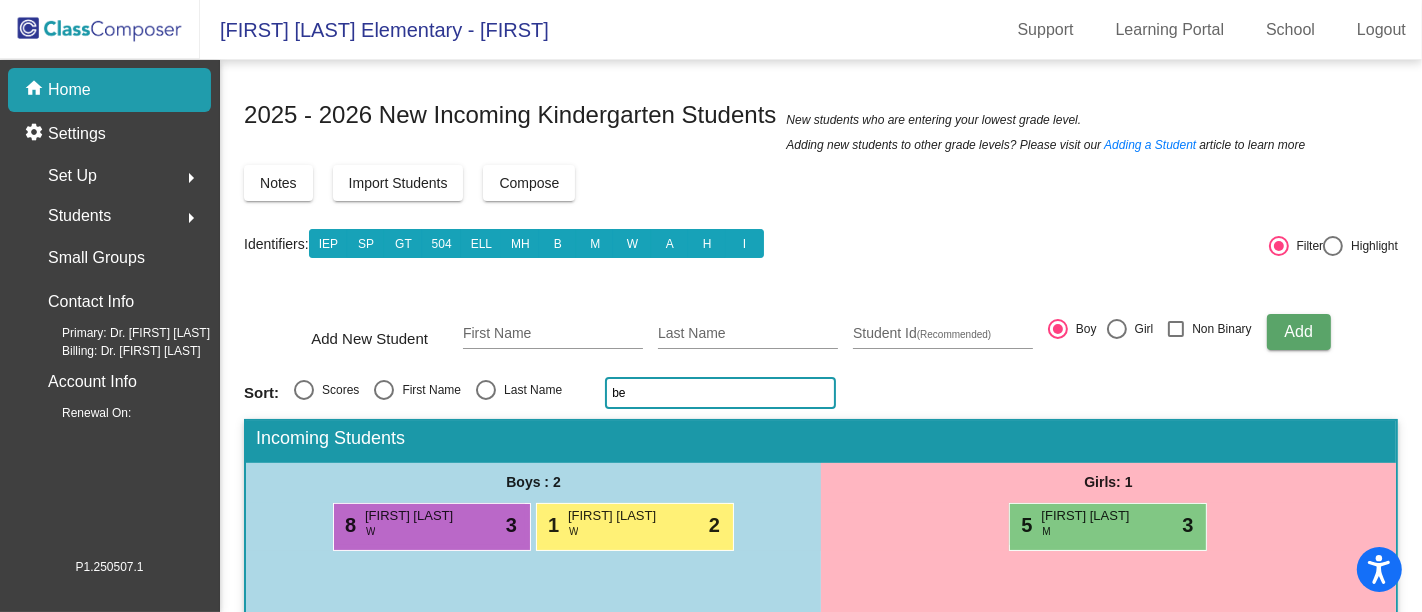 type on "b" 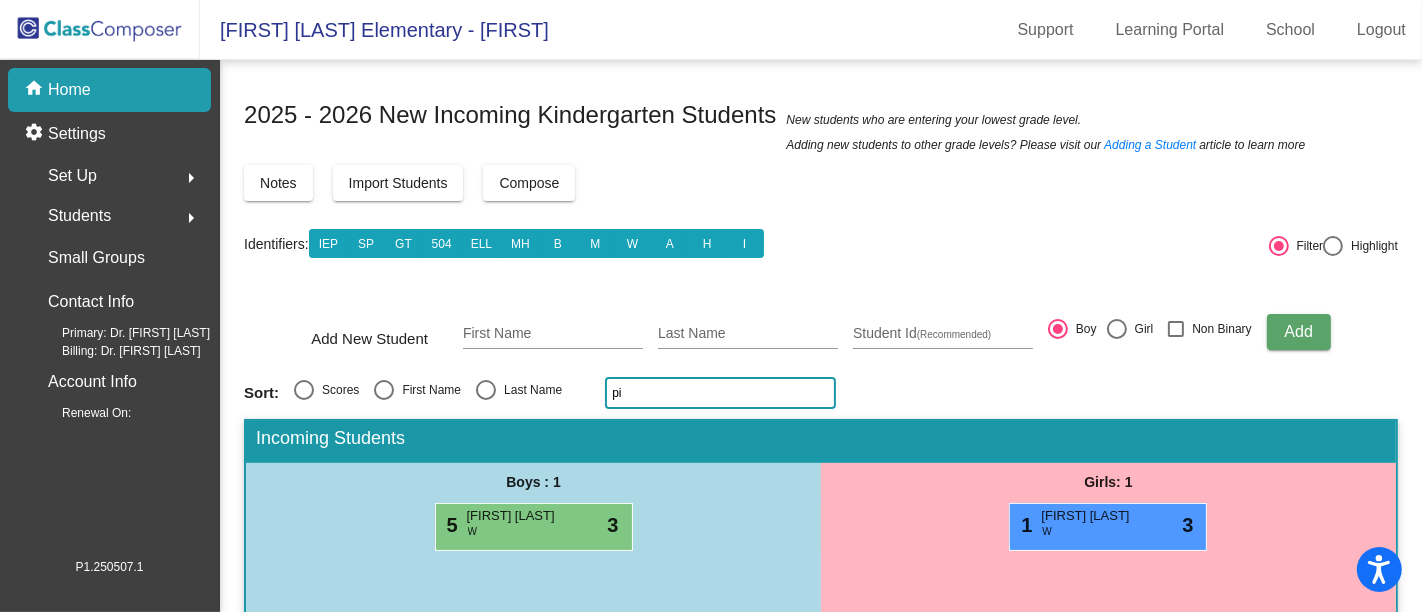 type on "p" 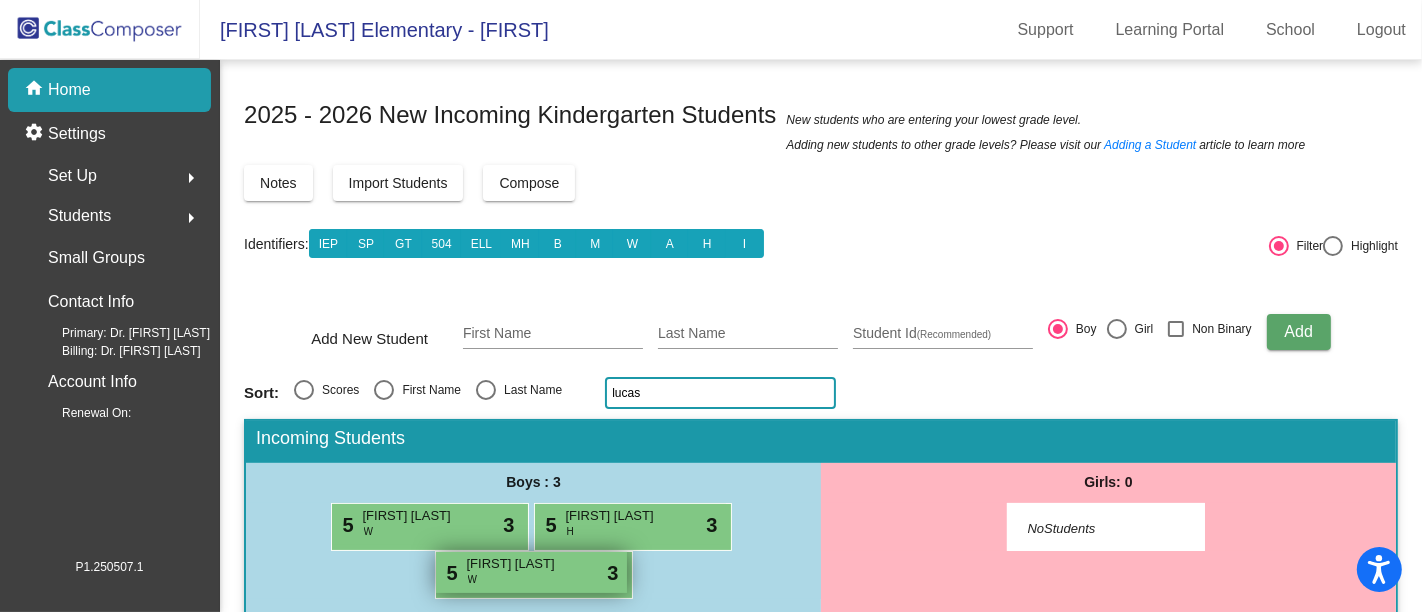 click on "5 [FIRST] [LAST] W lock do_not_disturb_alt 3" at bounding box center (531, 572) 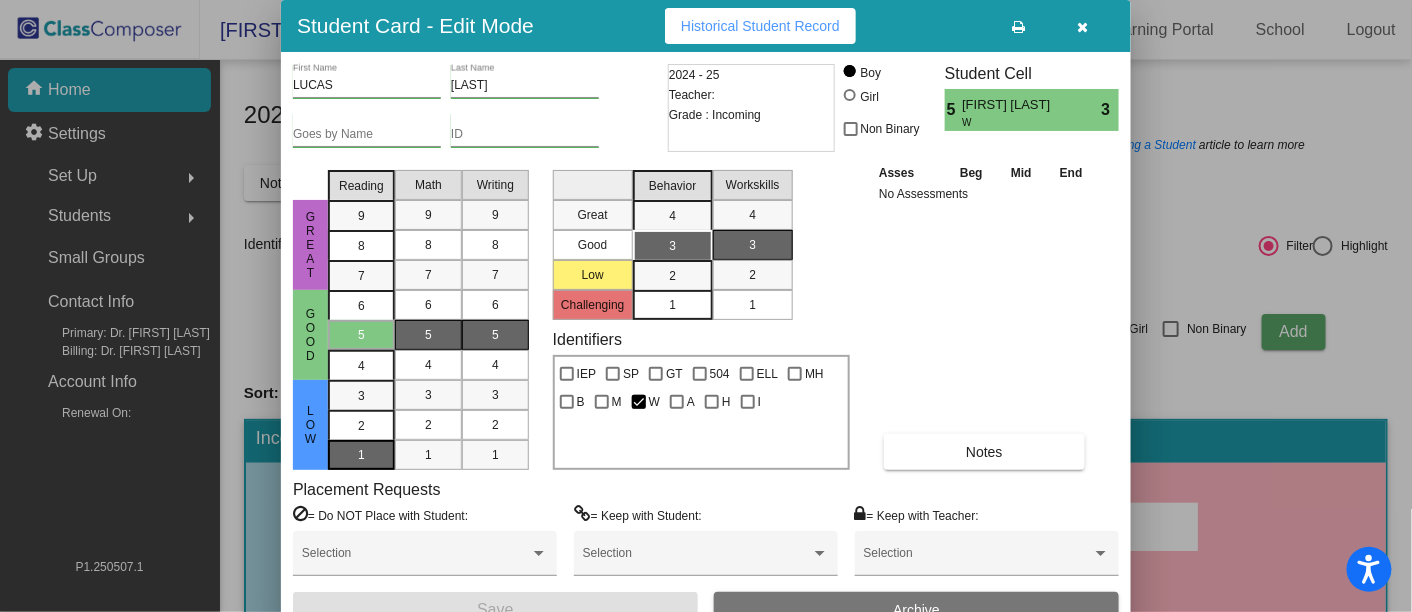 click on "1" at bounding box center (361, 396) 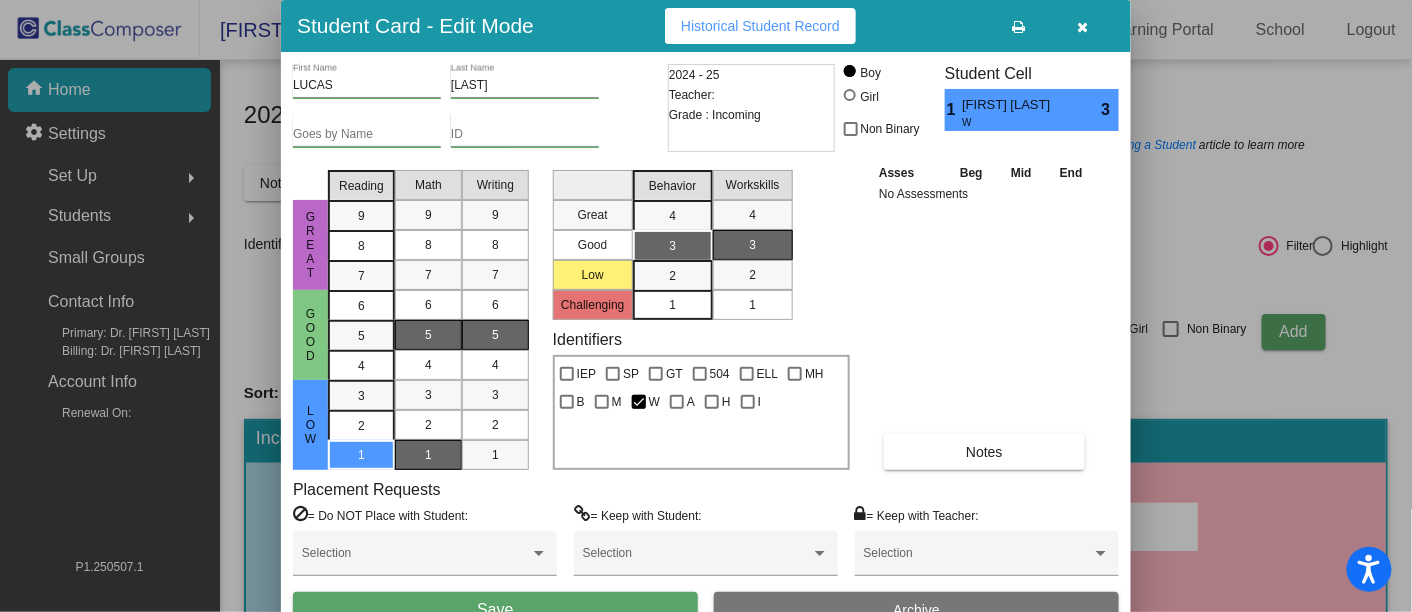 click on "1" at bounding box center (428, 455) 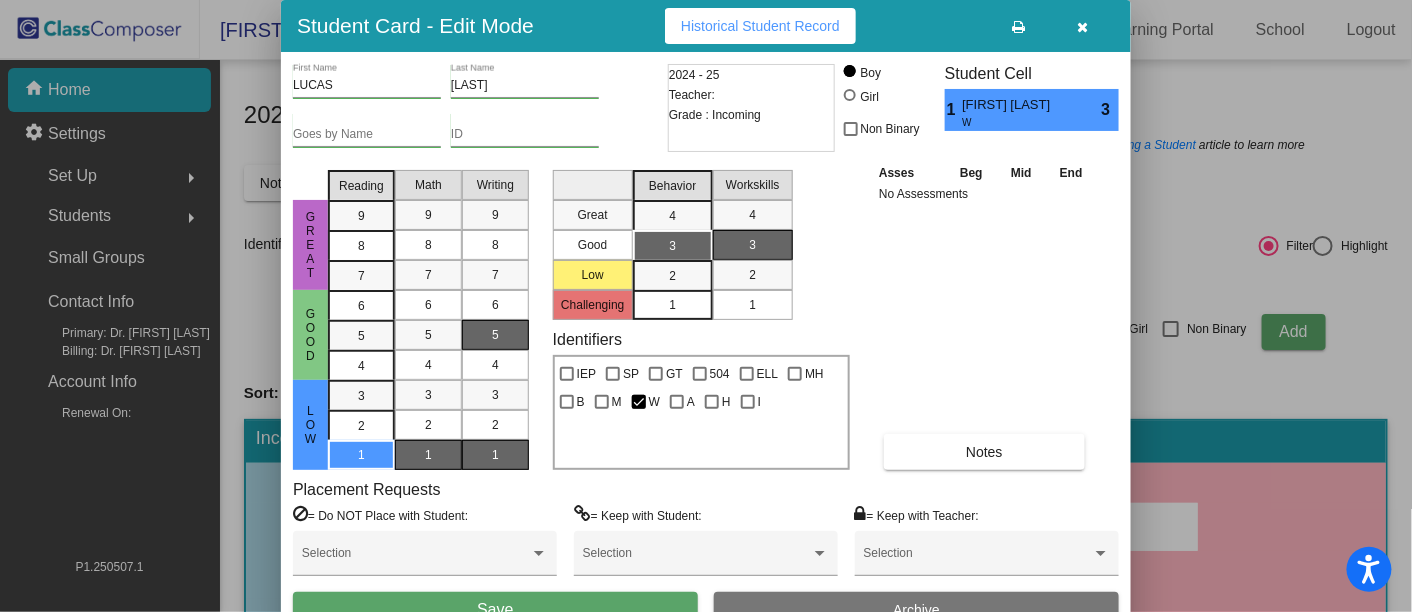 click on "1" at bounding box center (495, 455) 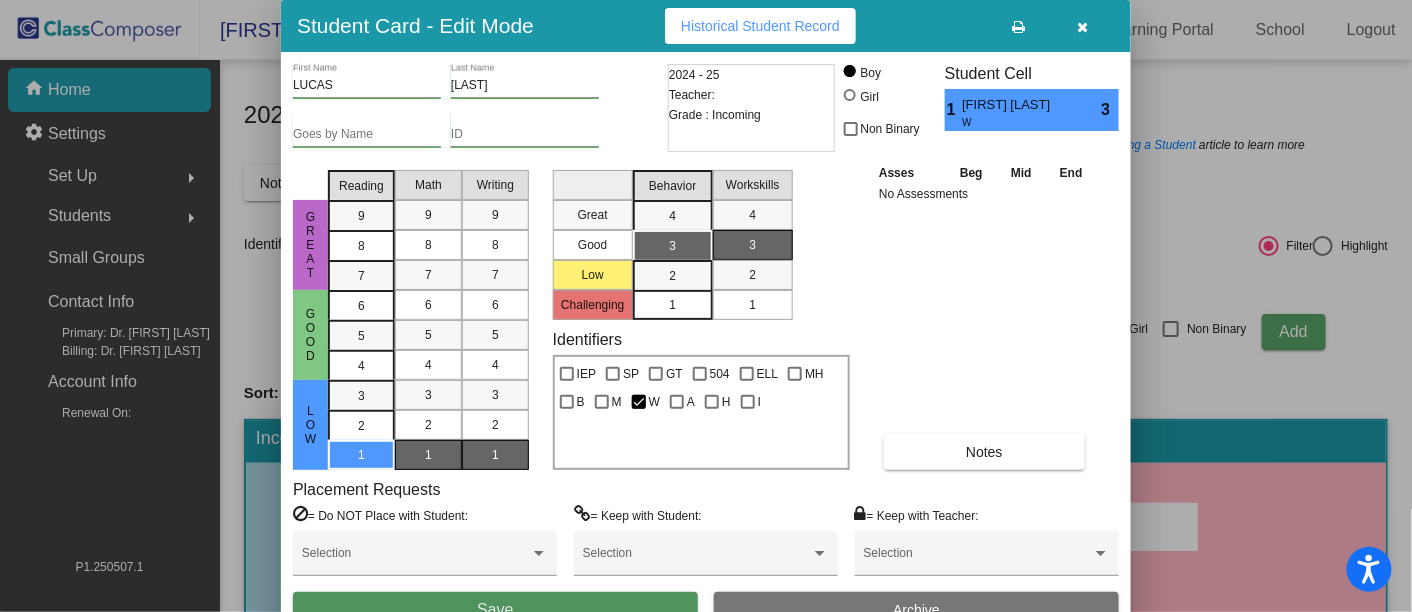 click on "Save" at bounding box center [495, 610] 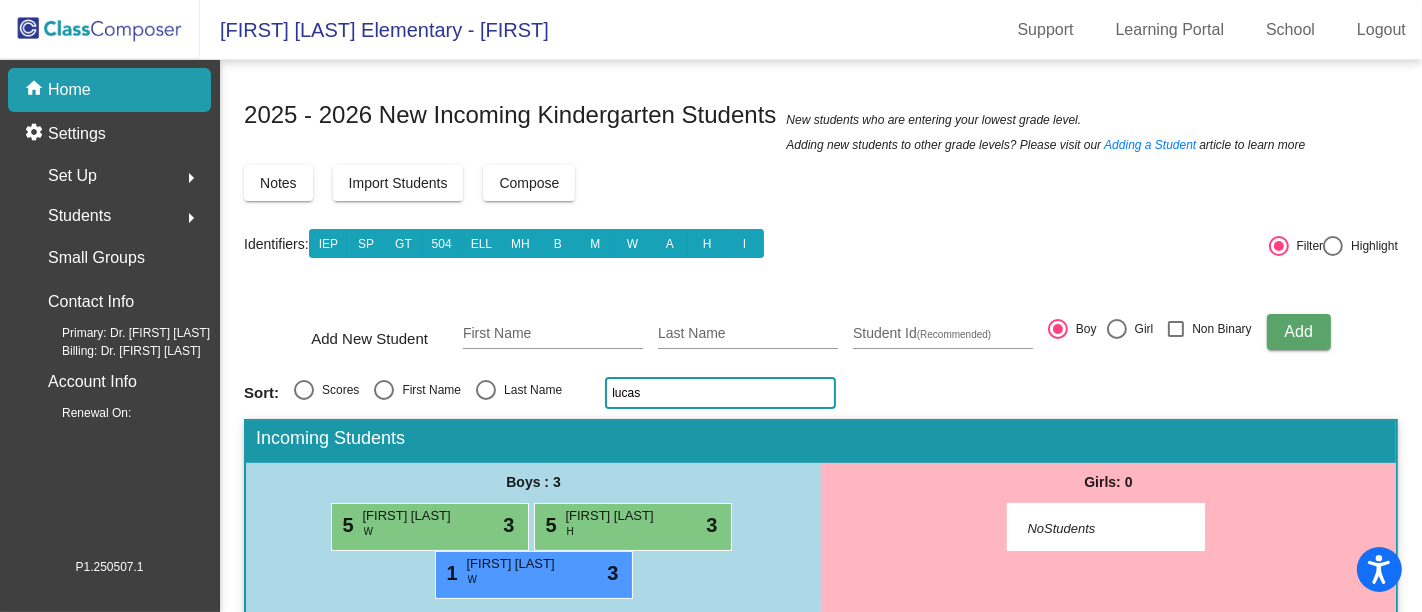 click on "lucas" 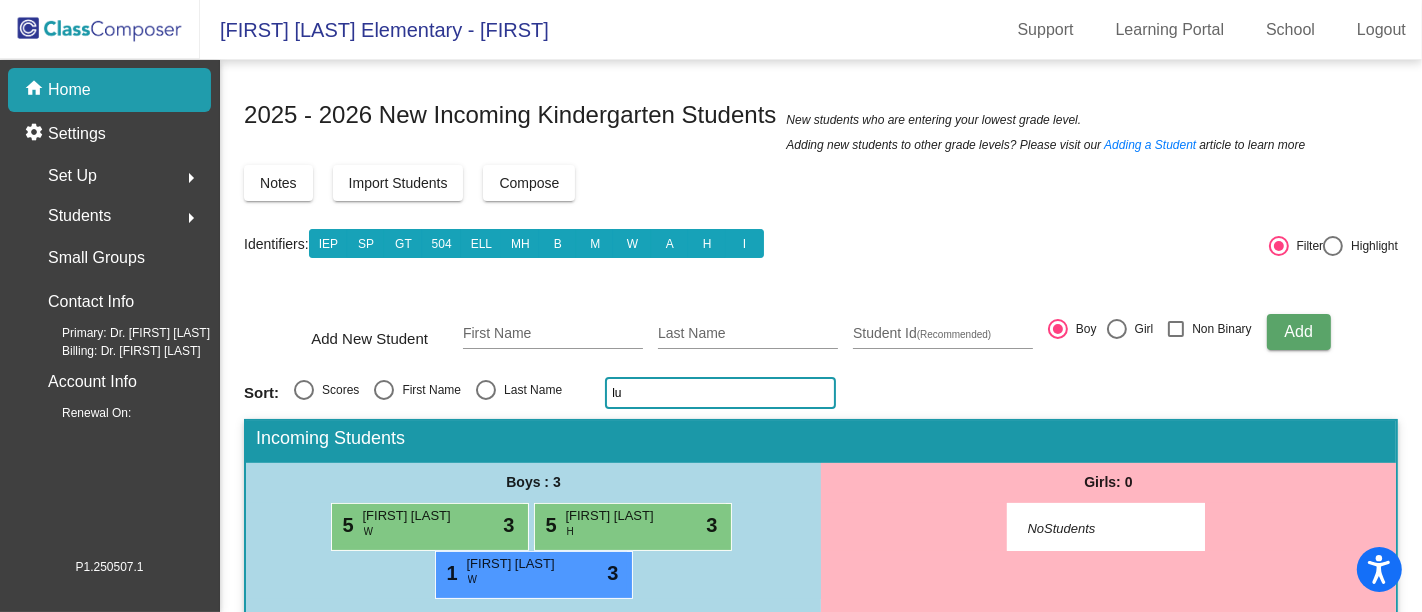 type on "l" 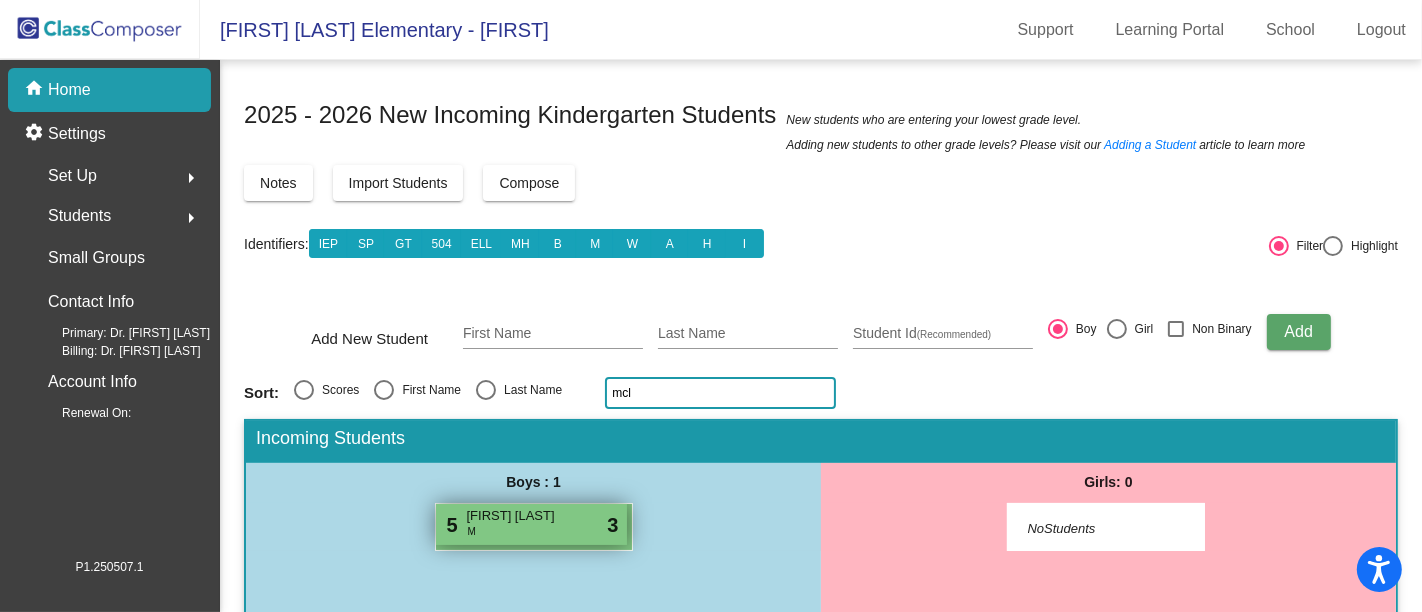 click on "[FIRST] [LAST]" at bounding box center [517, 516] 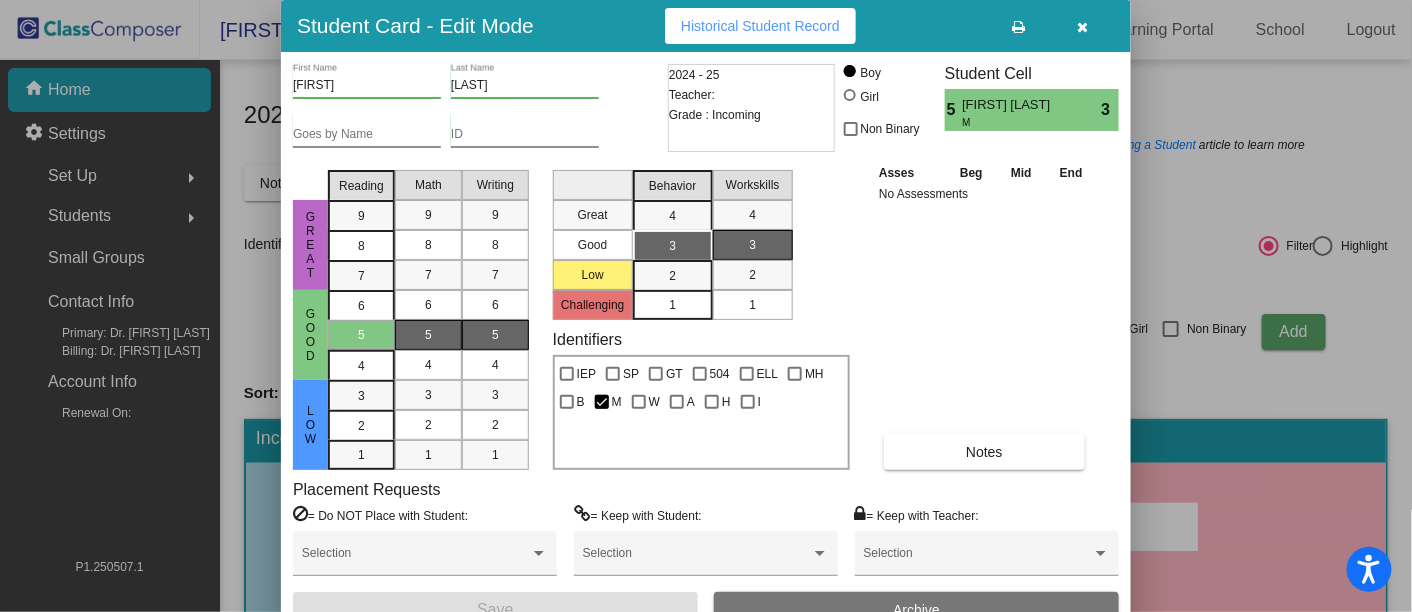 click at bounding box center [1083, 27] 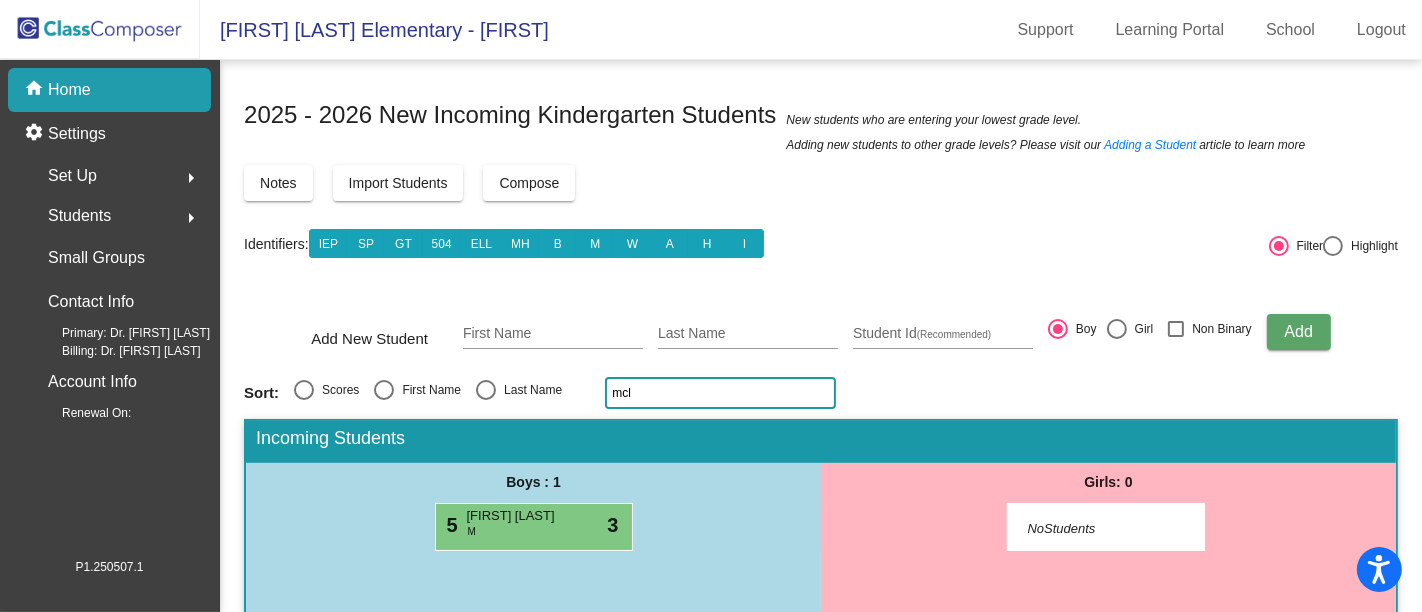 click on "mcl" 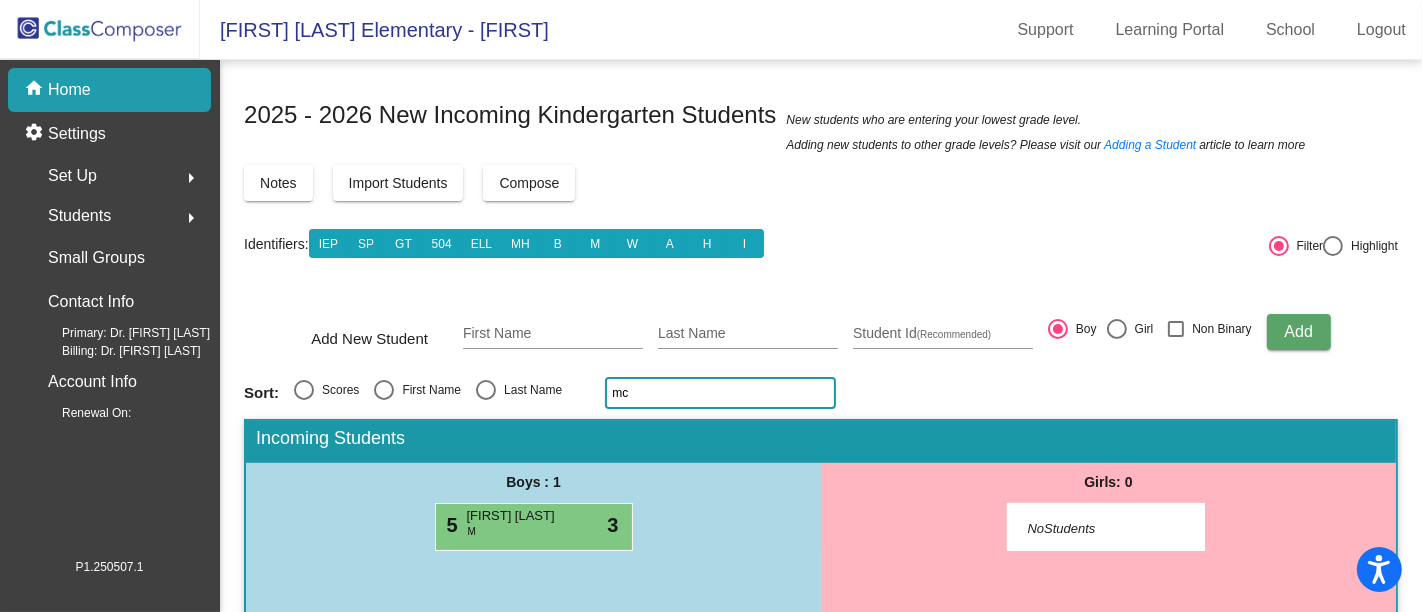 type on "m" 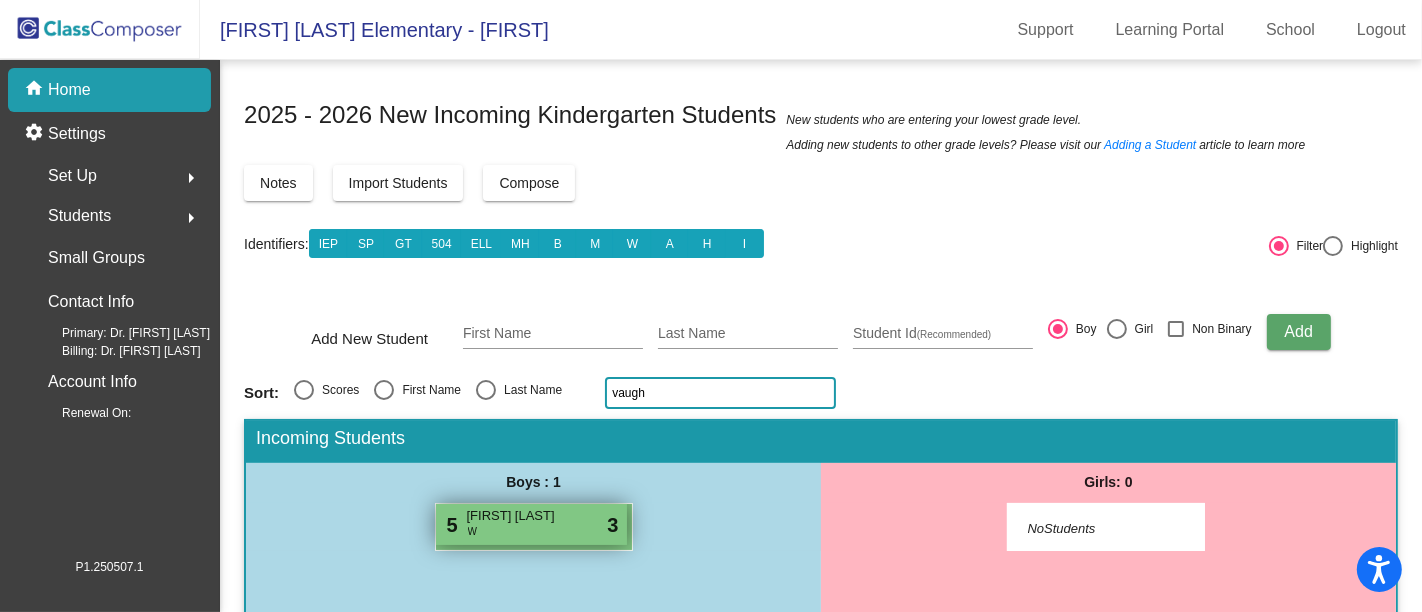 click on "[FIRST] [LAST]" at bounding box center (517, 516) 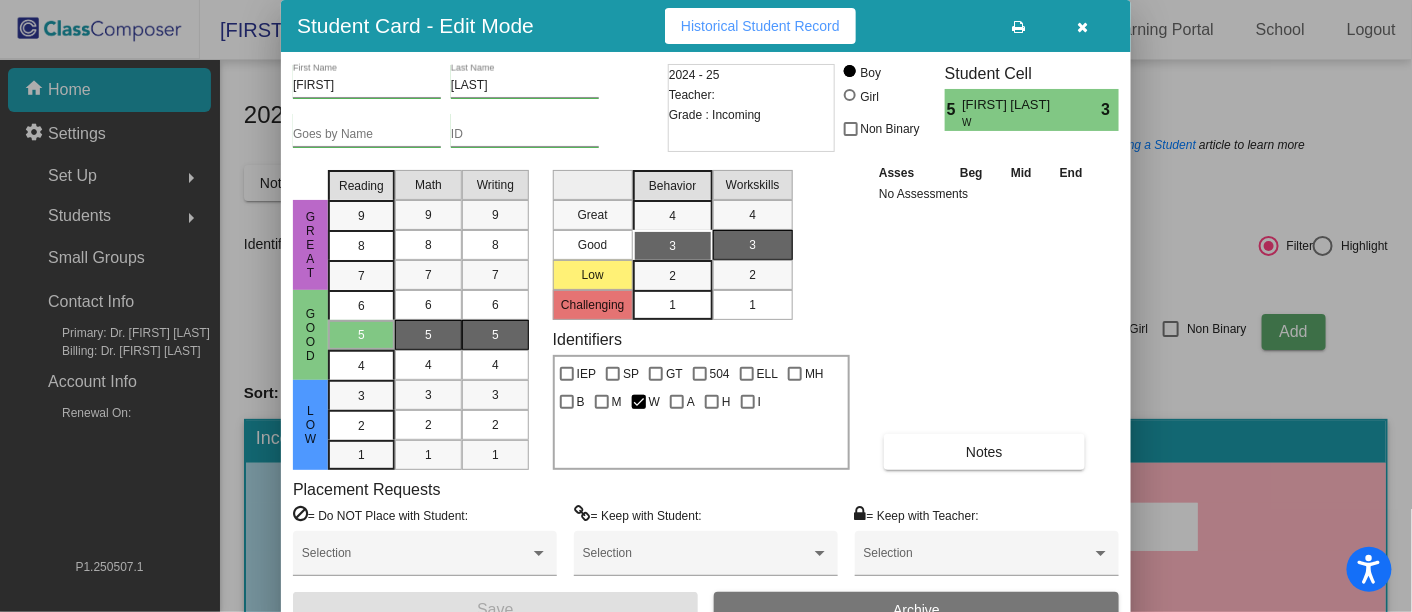 click on "Low" at bounding box center [310, 425] 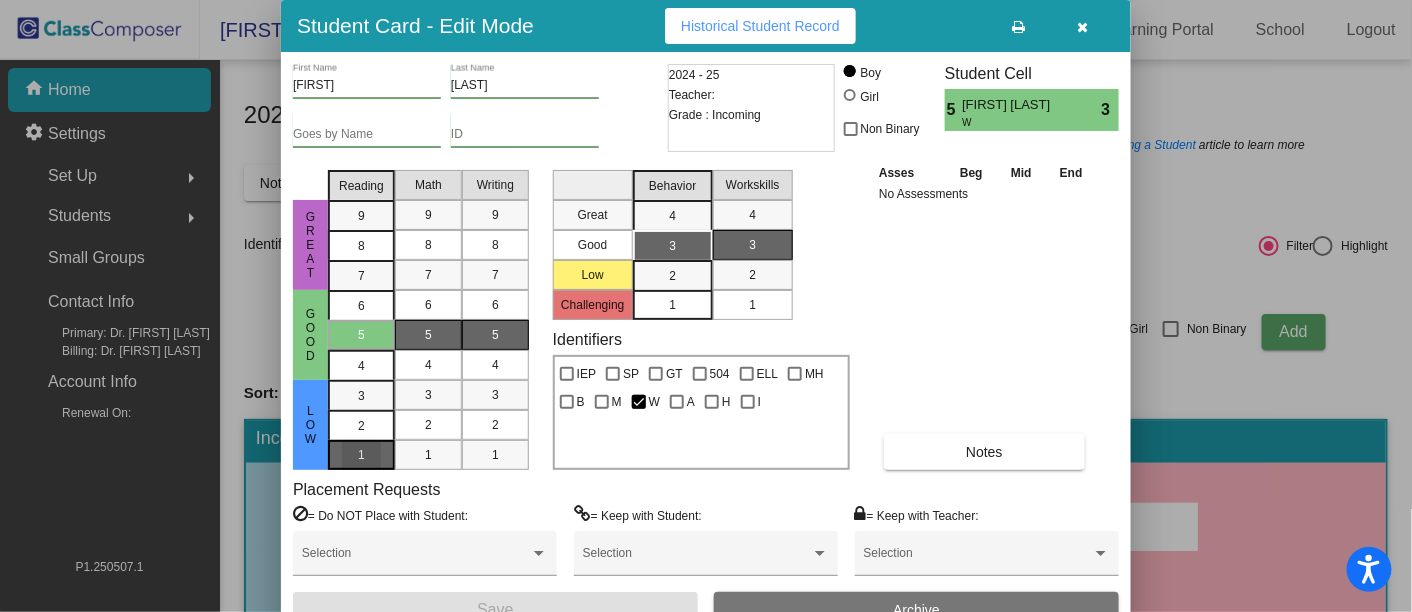 click on "1" at bounding box center (361, 396) 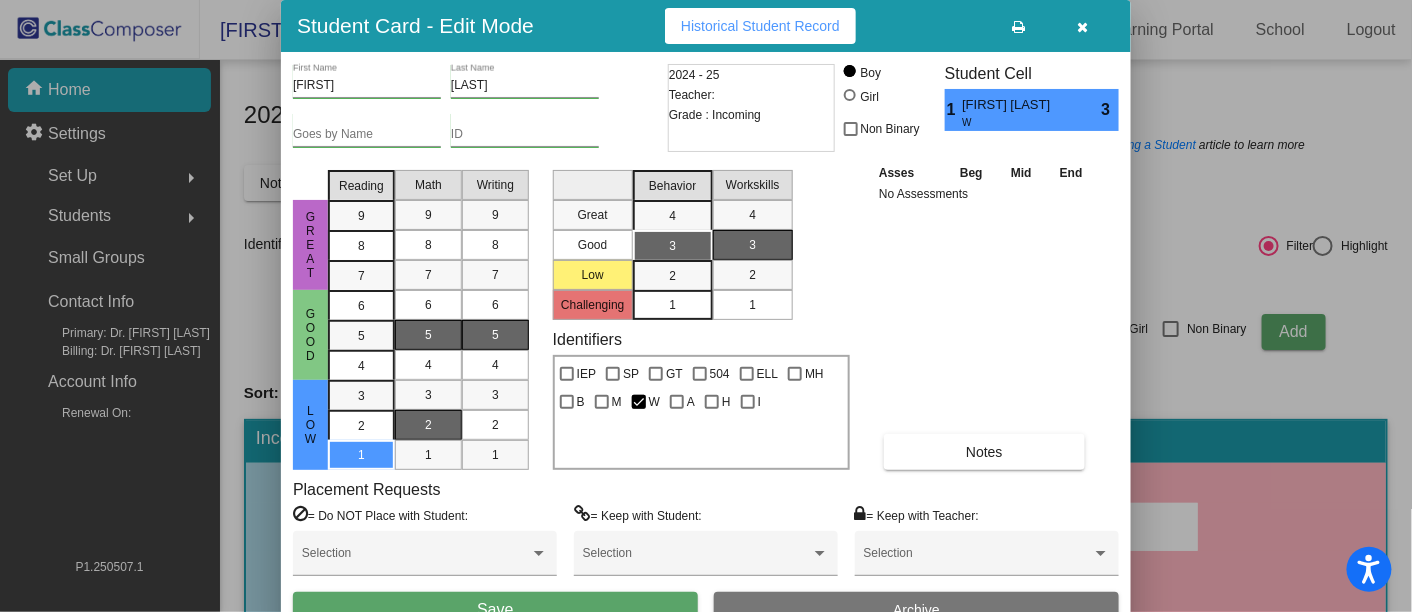 click on "2" at bounding box center (428, 425) 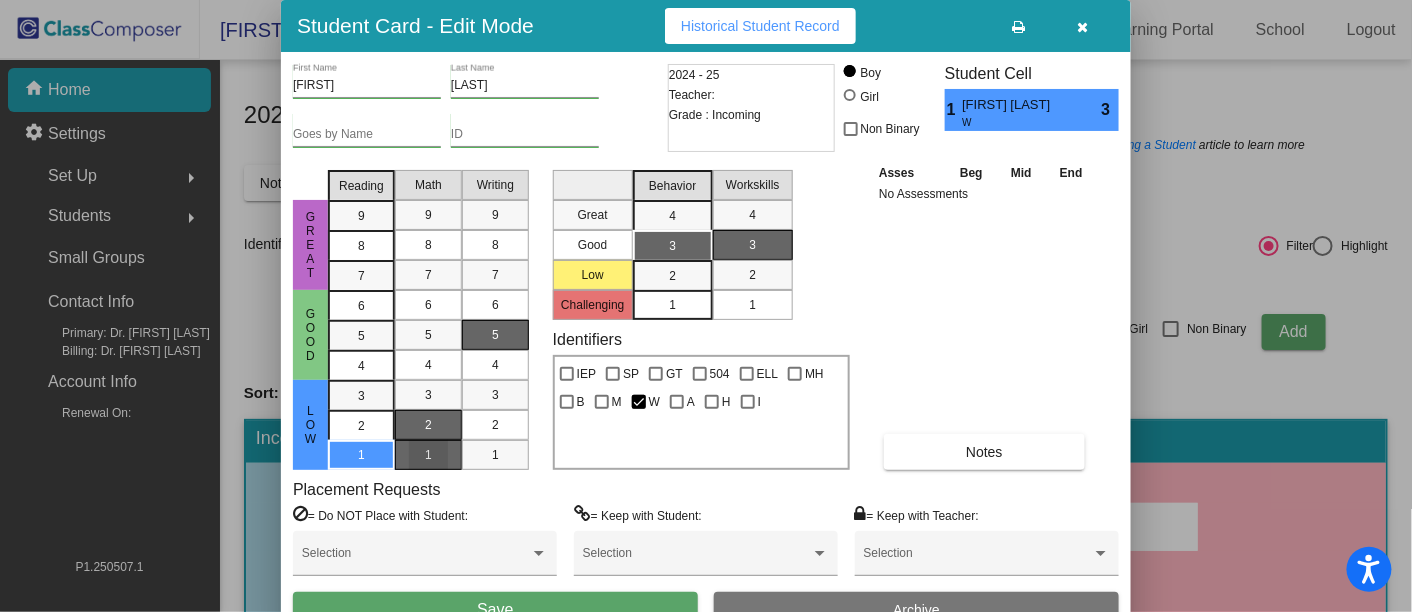 click on "1" at bounding box center [428, 455] 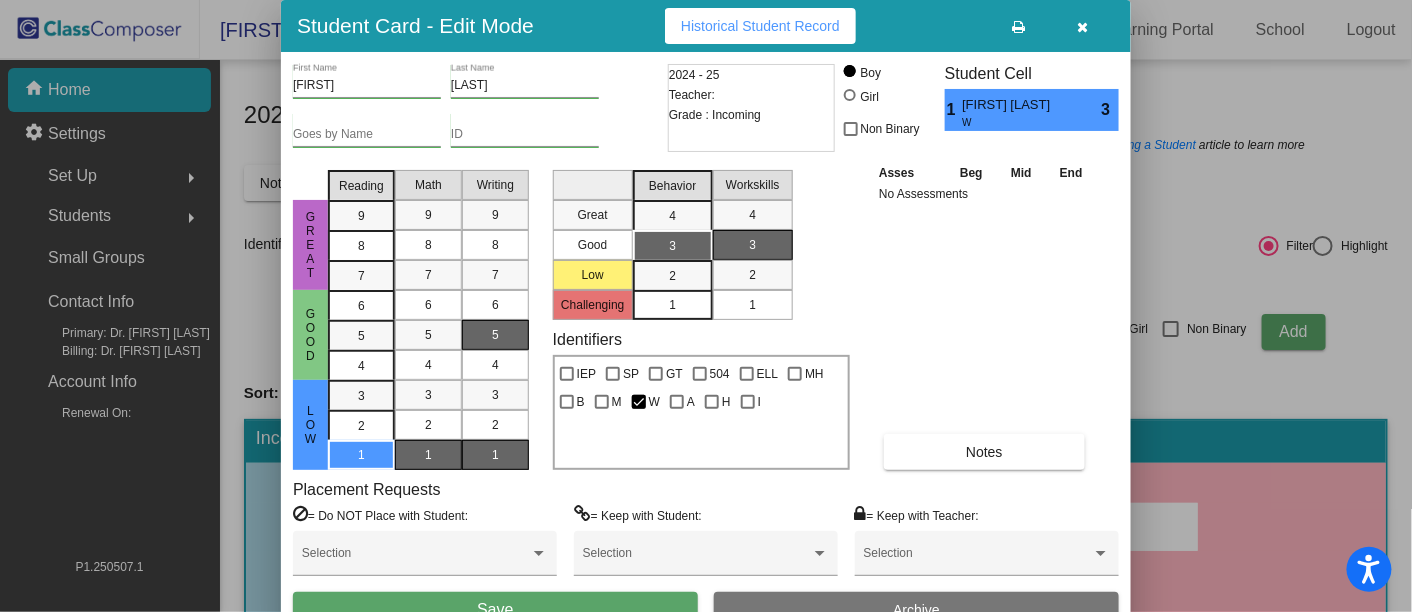 click on "1" at bounding box center (495, 455) 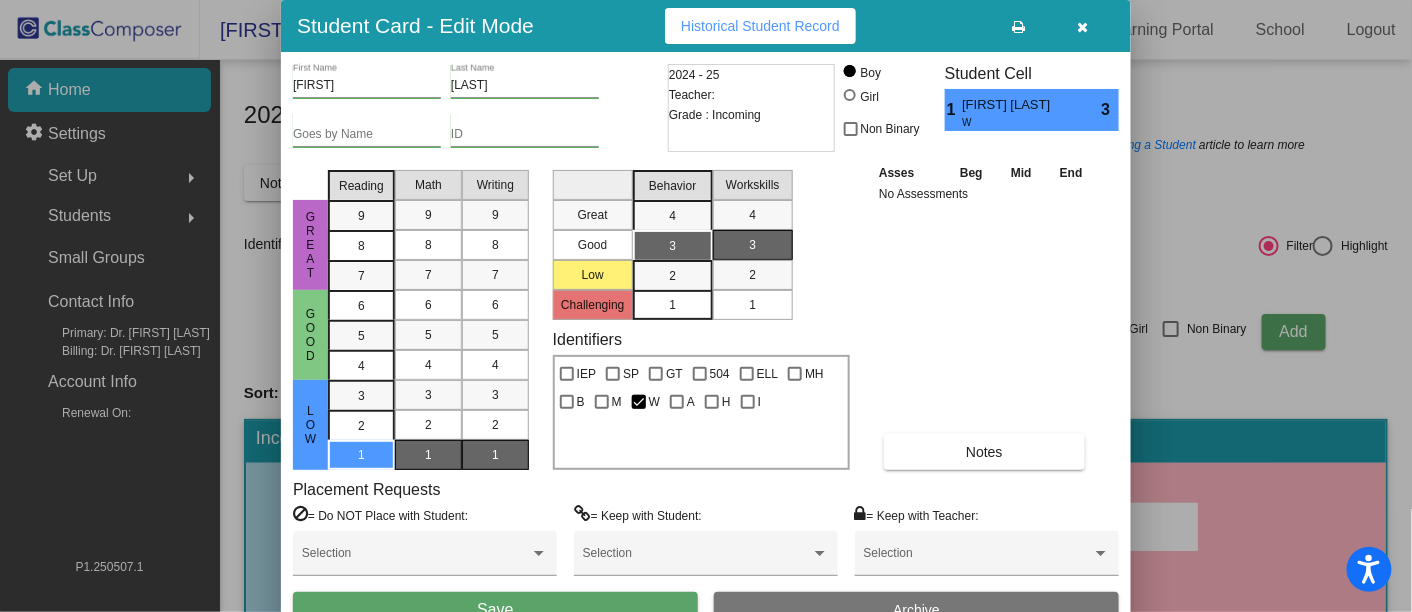 click on "Save" at bounding box center (495, 609) 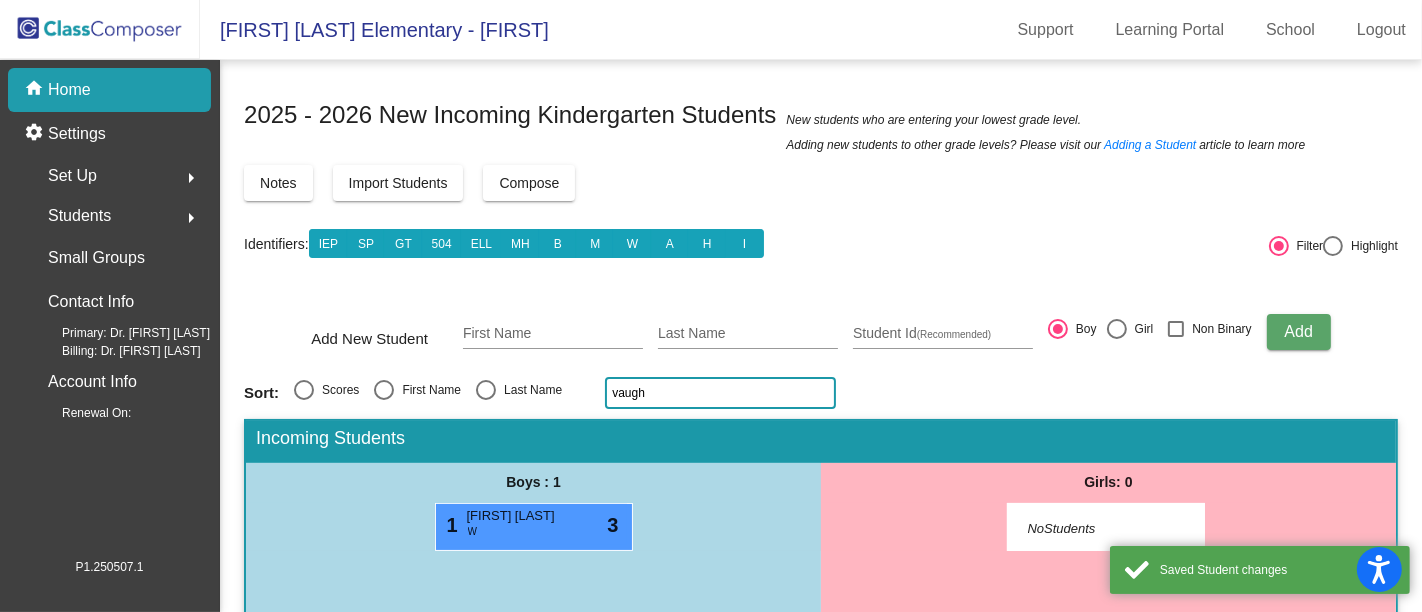 click on "vaugh" 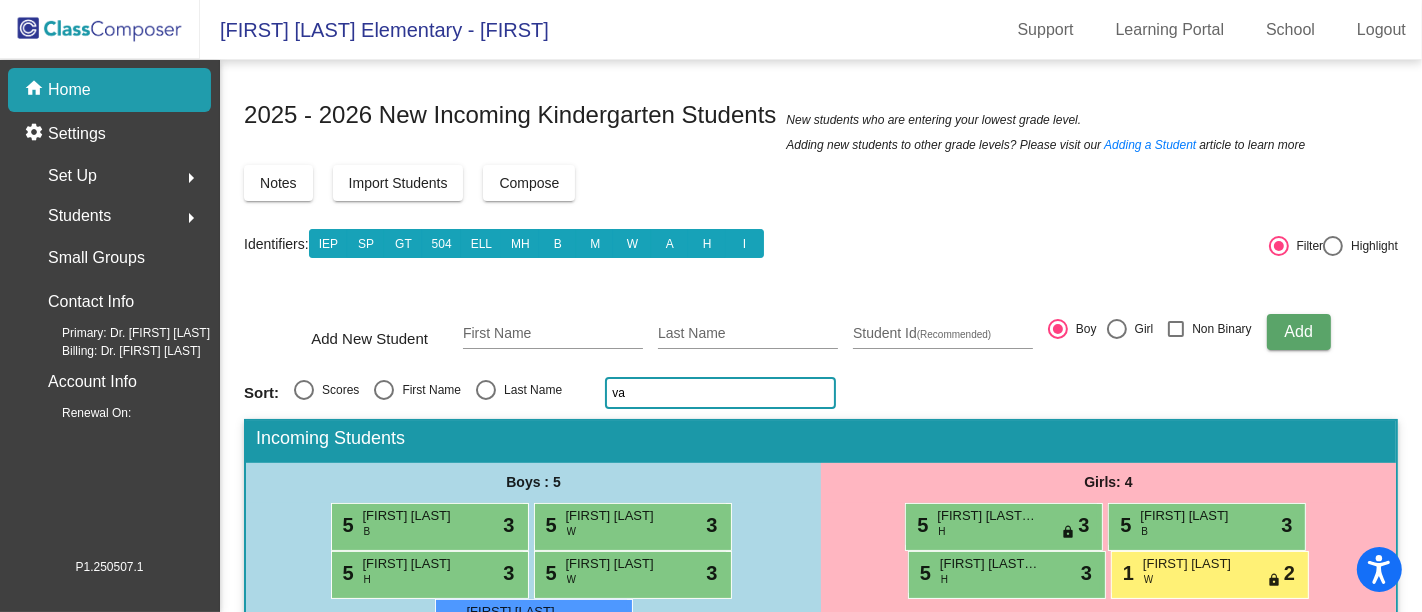 type on "v" 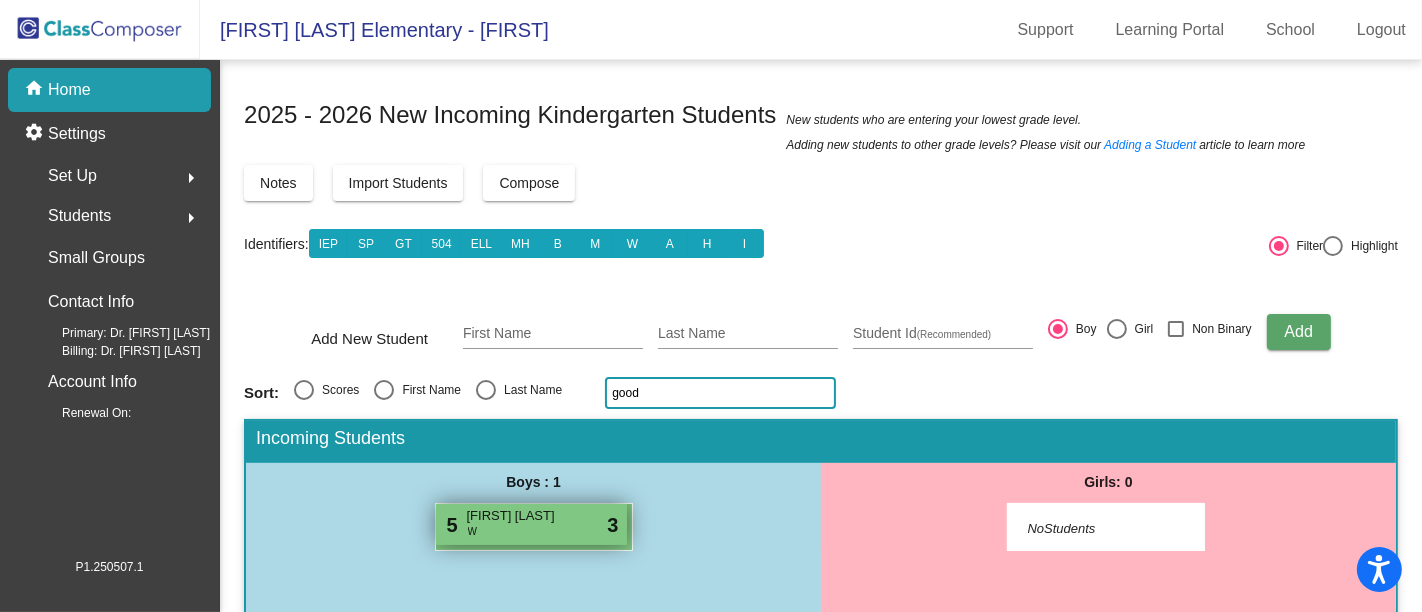 click on "5 [FIRST] [LAST] W lock do_not_disturb_alt 3" at bounding box center (531, 524) 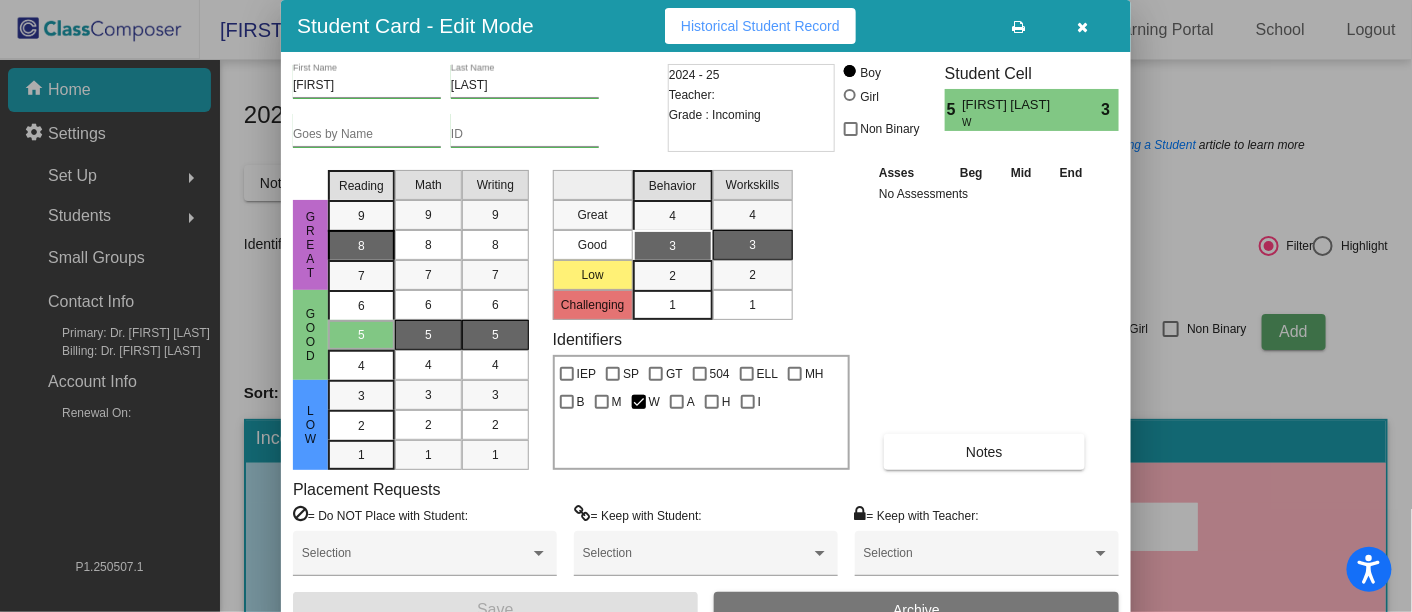 click on "8" at bounding box center [361, 216] 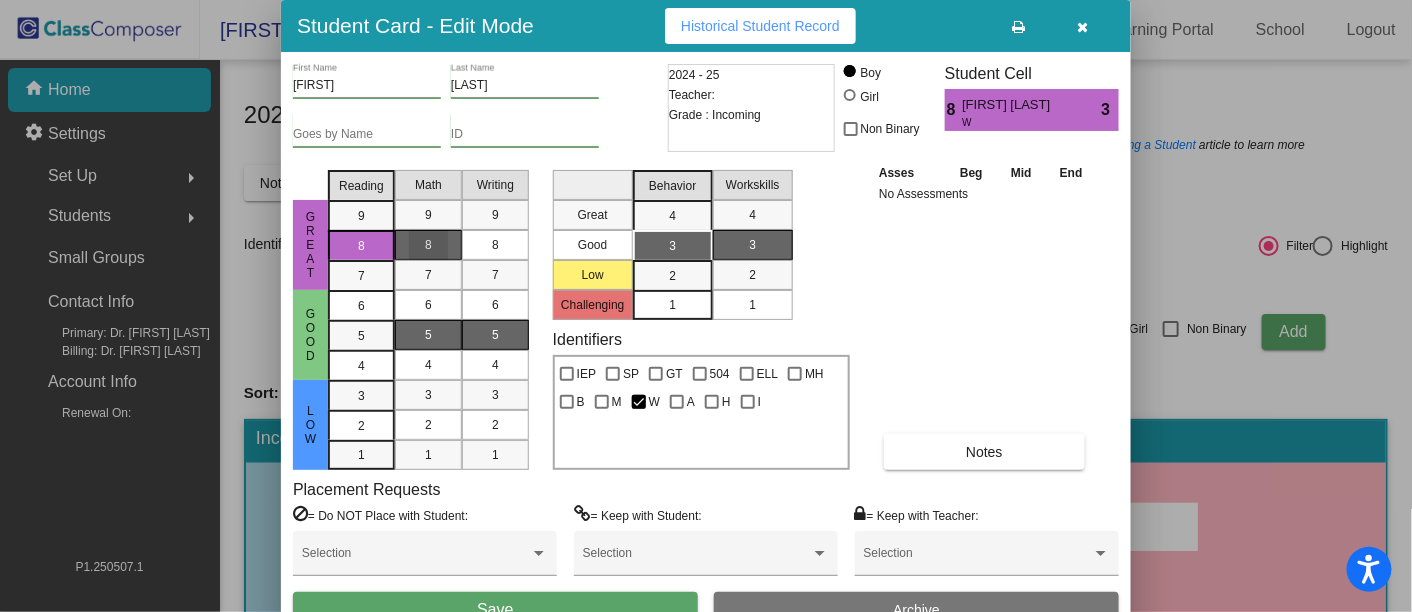 click on "8" at bounding box center (428, 245) 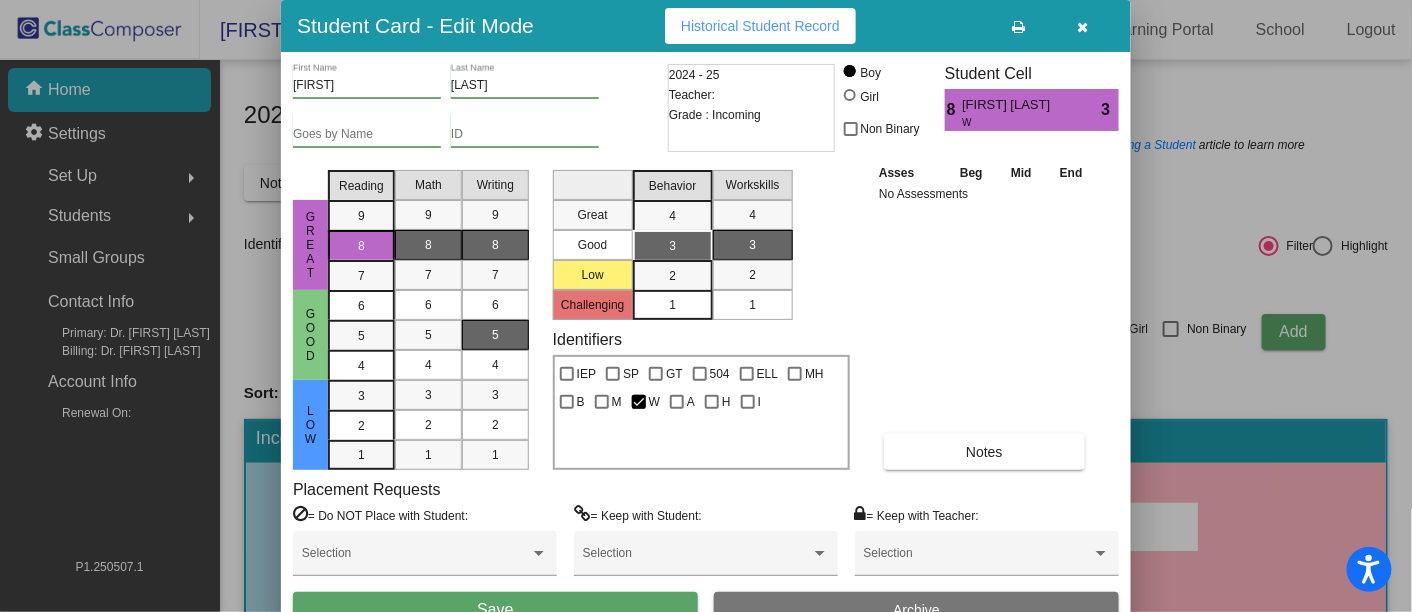 click on "8" at bounding box center [495, 245] 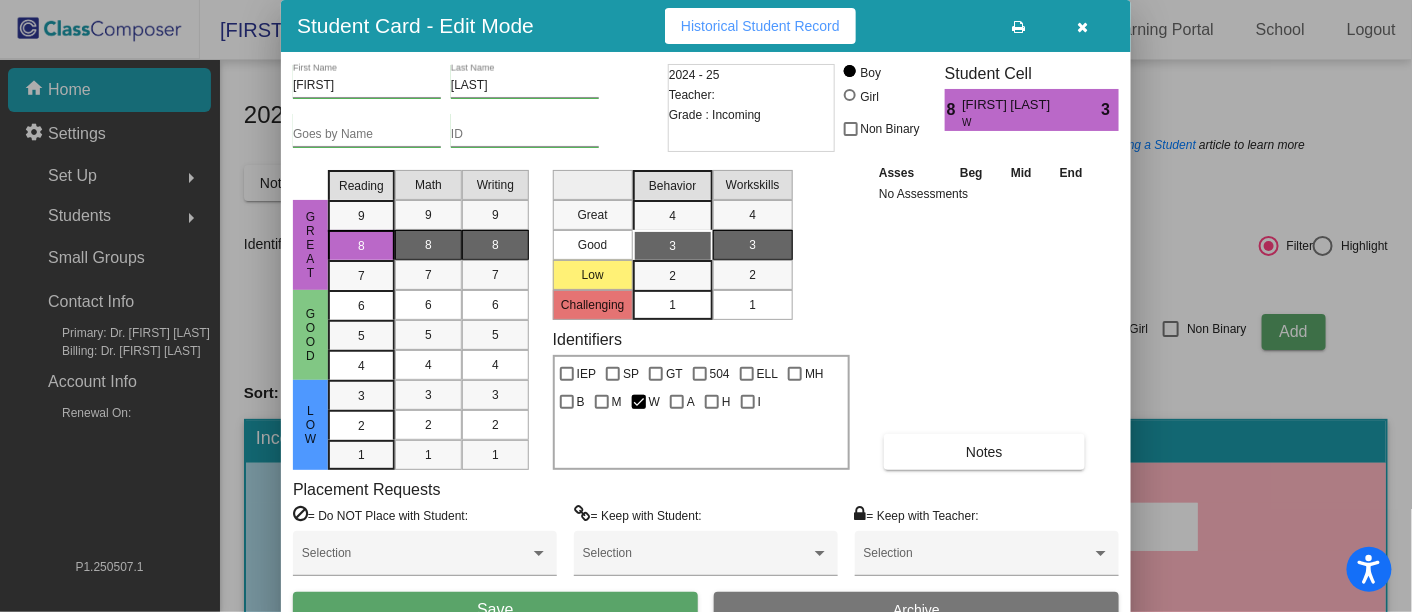 click on "Save" at bounding box center [495, 609] 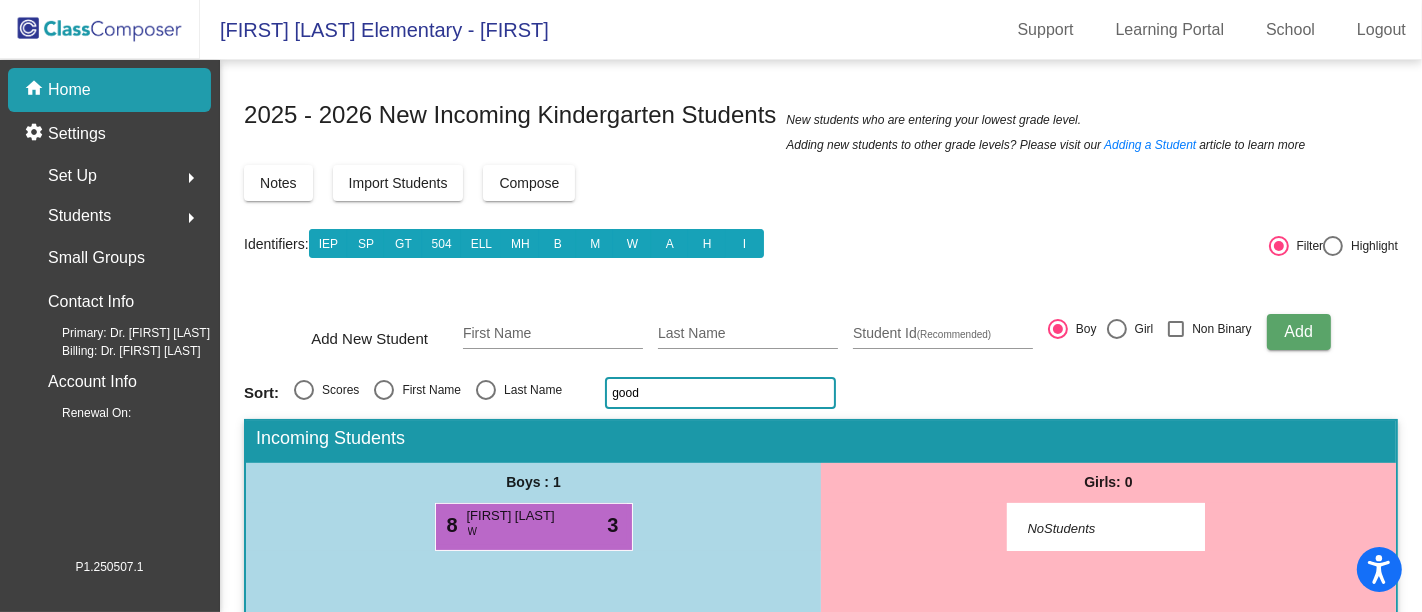 click on "good" 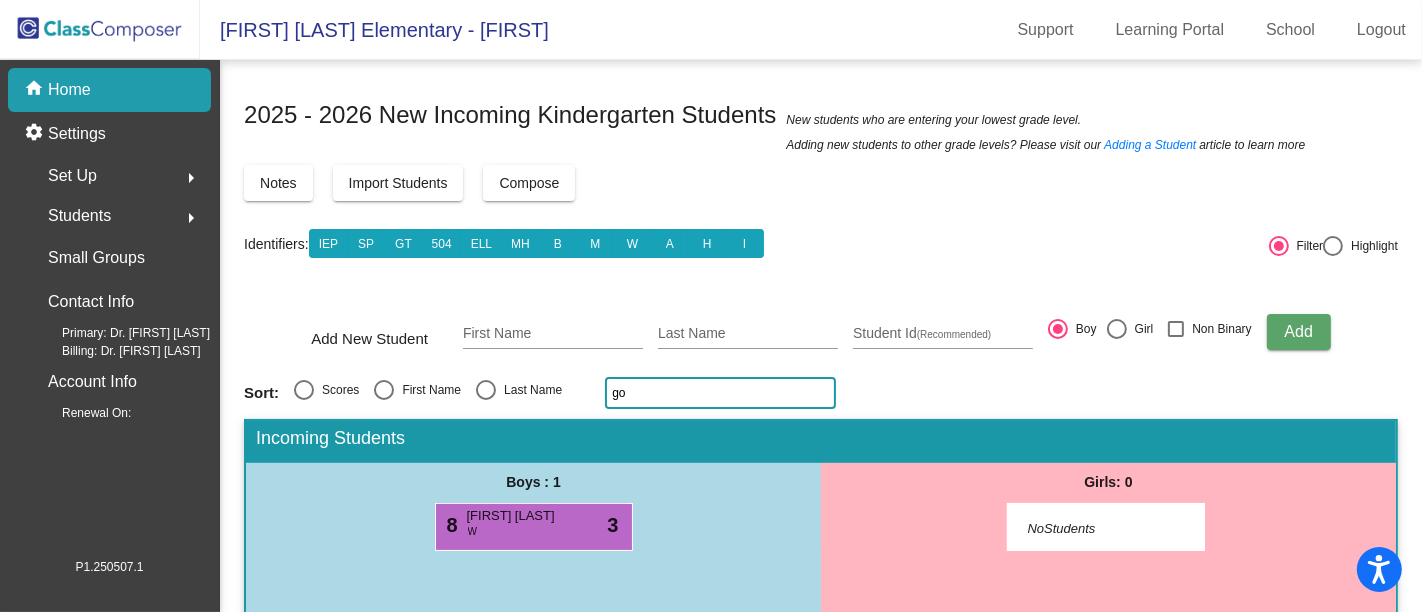 type on "g" 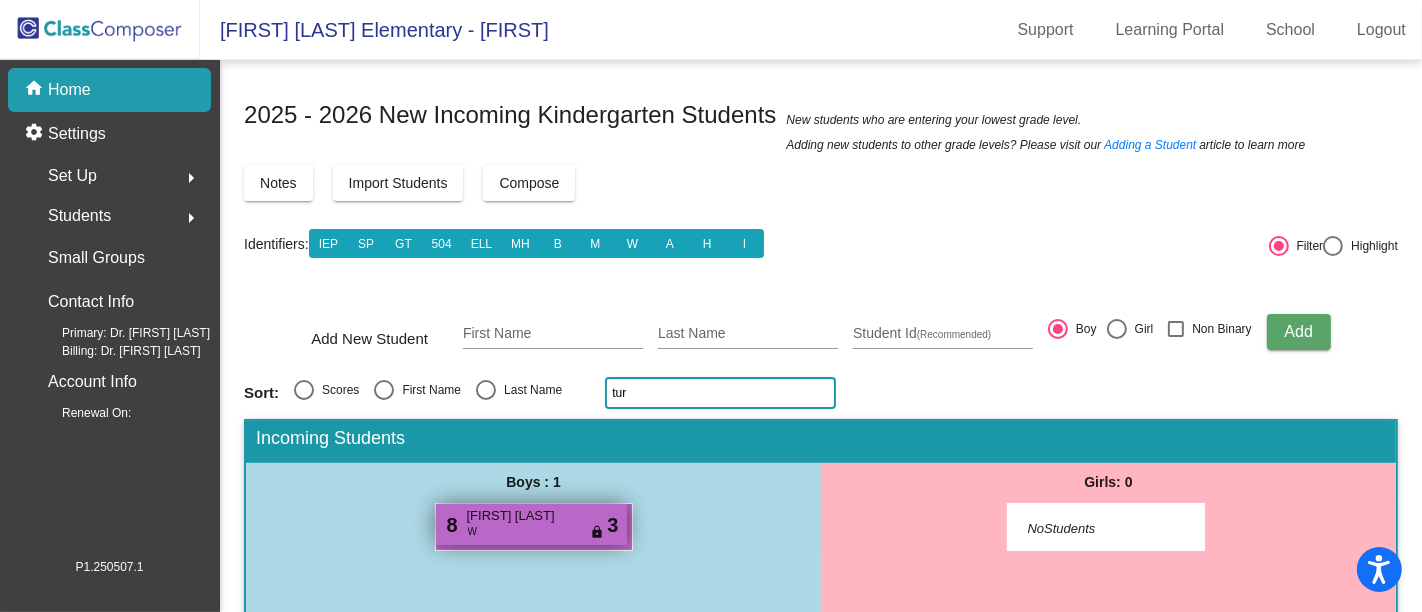 click on "[FIRST] [LAST]" at bounding box center (517, 516) 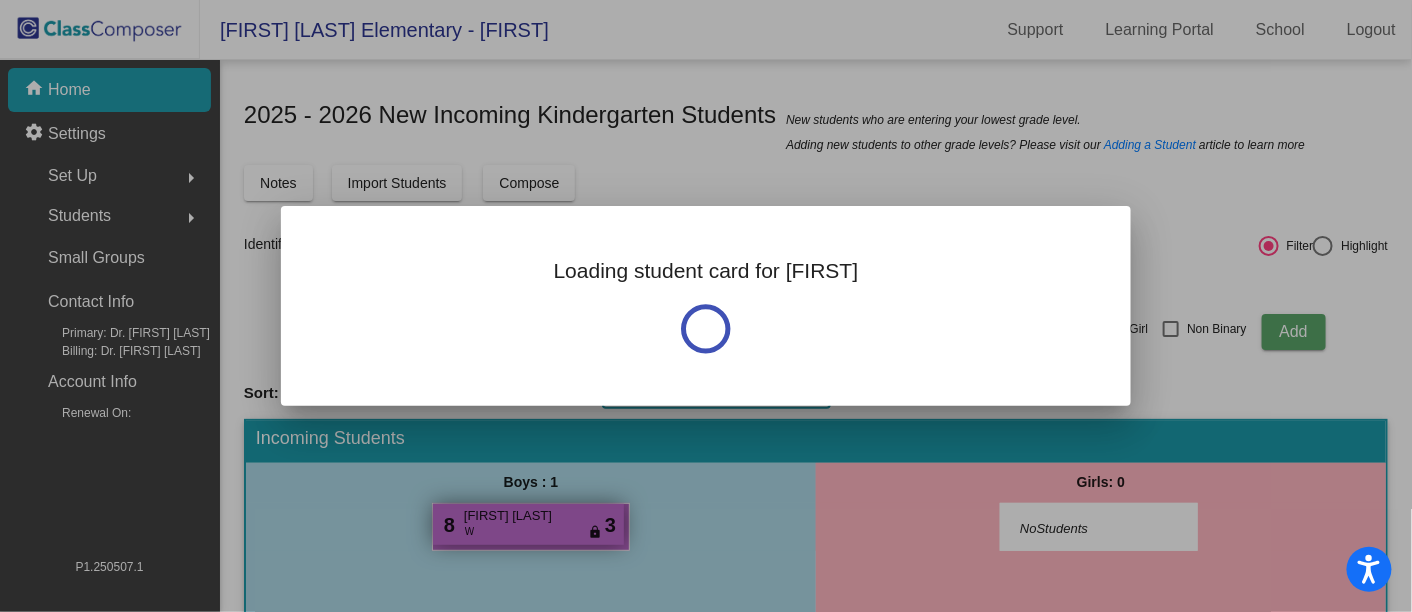 click at bounding box center (706, 306) 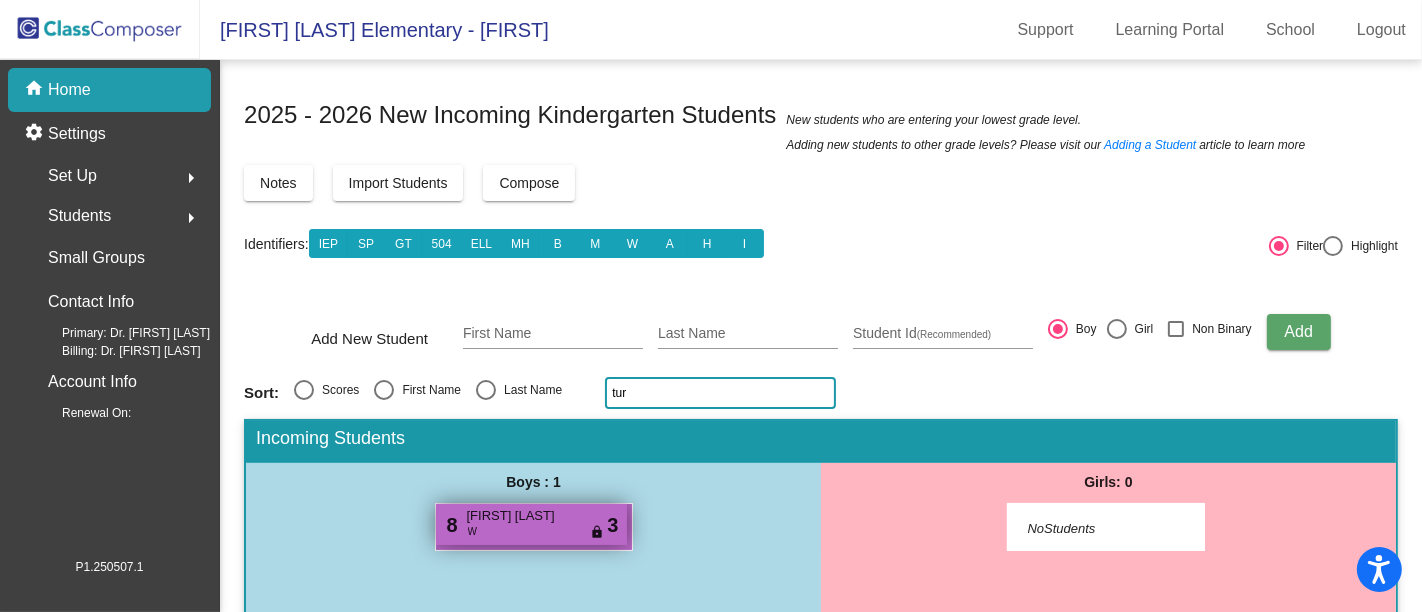 click on "8 [FIRST] [LAST] W lock do_not_disturb_alt 3" at bounding box center [531, 524] 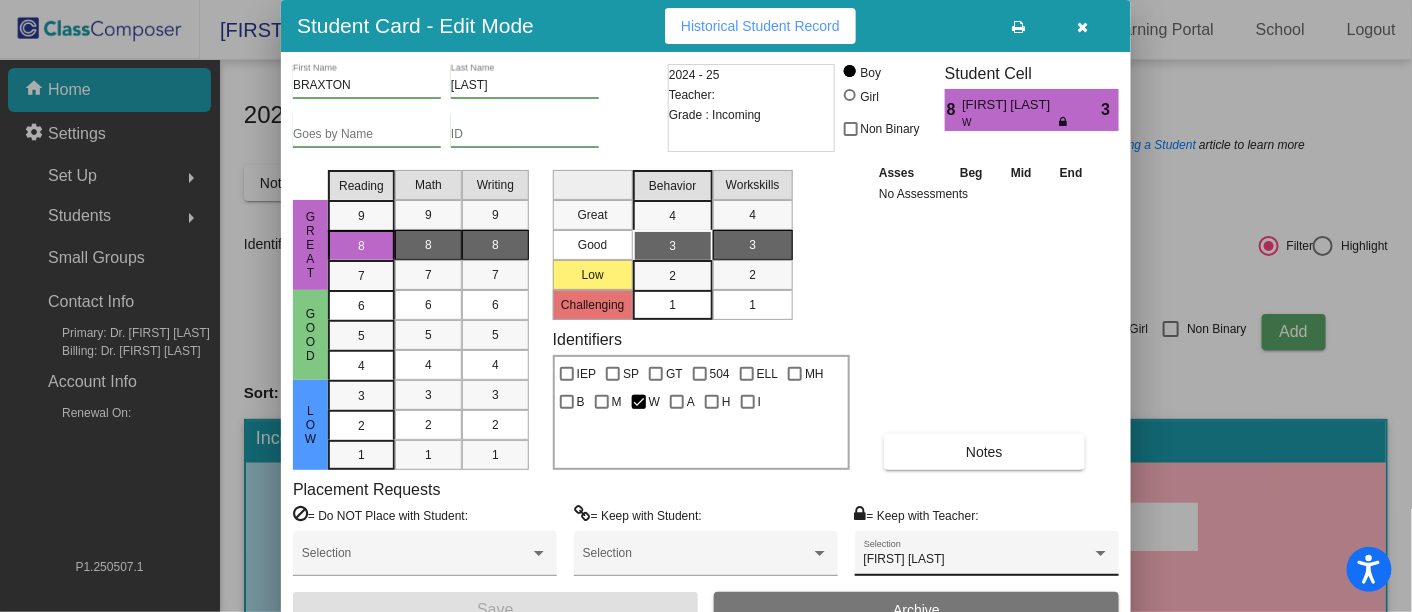 click on "[FIRST] [LAST] Selection" at bounding box center [987, 558] 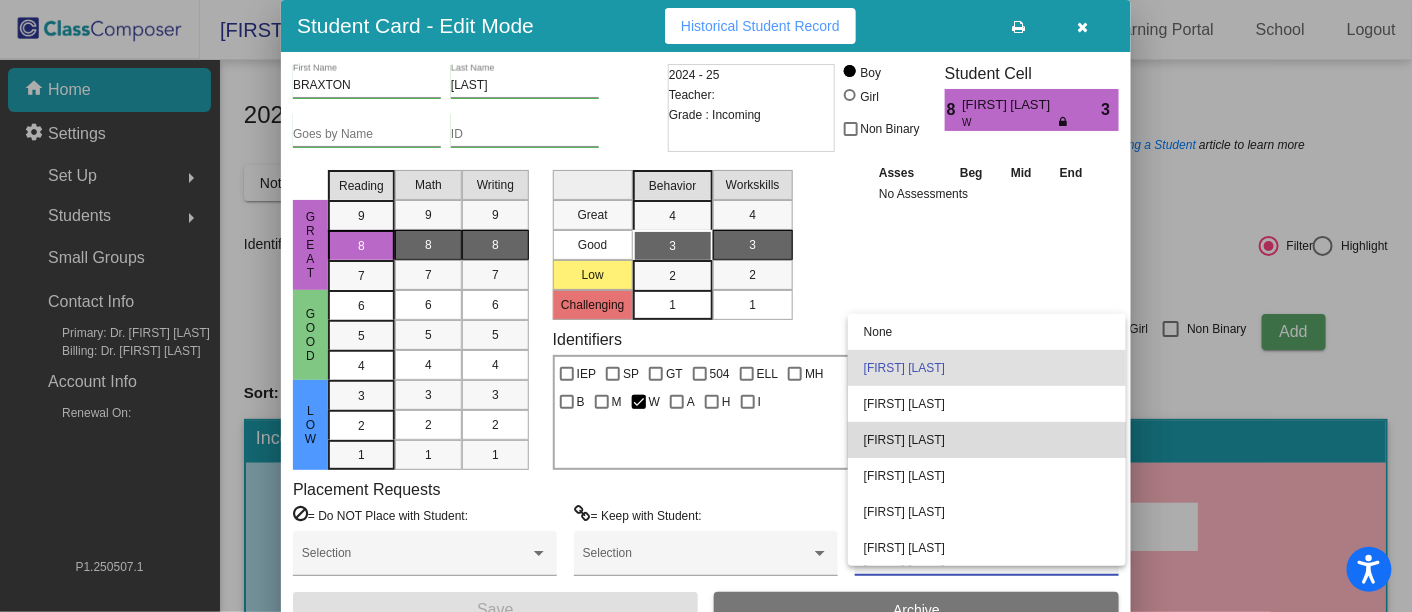 click on "[FIRST] [LAST]" at bounding box center (987, 440) 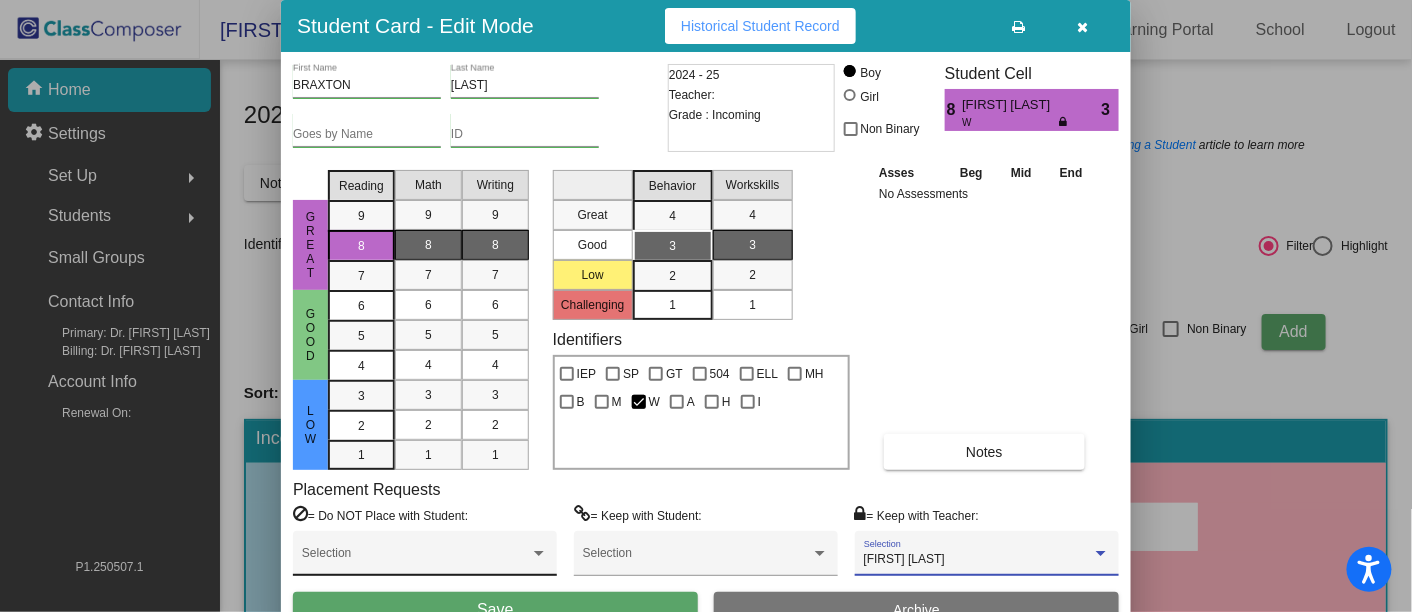 click at bounding box center [416, 560] 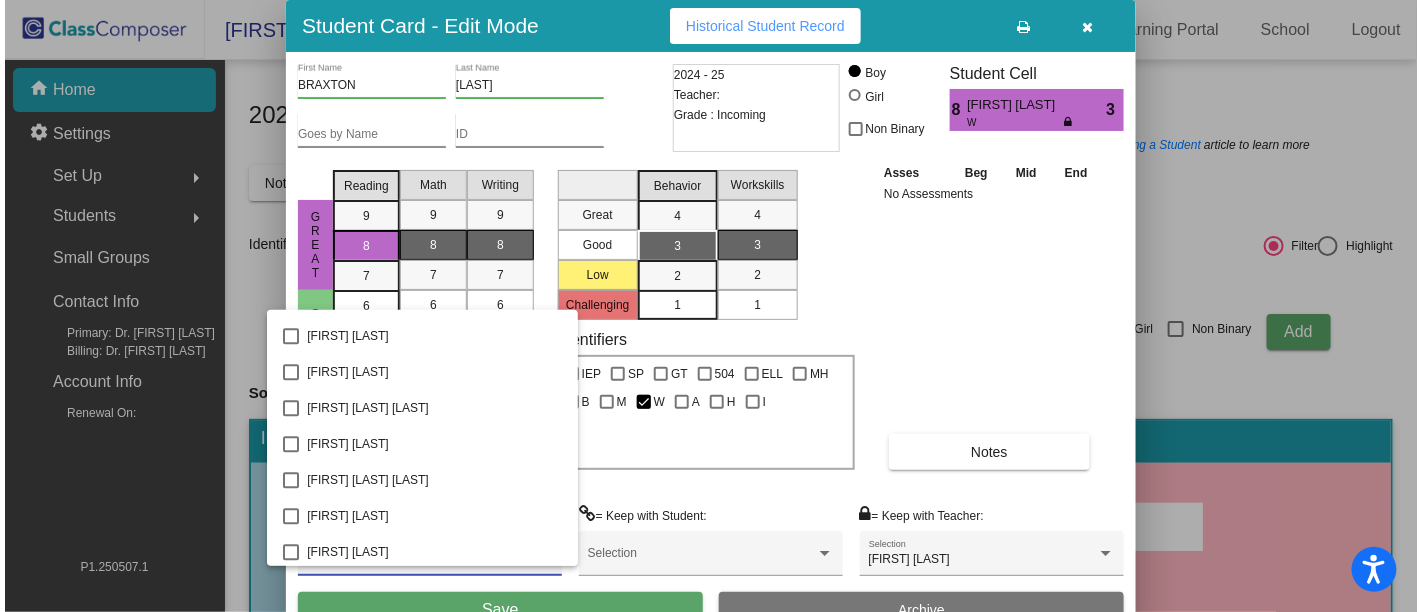 scroll, scrollTop: 3920, scrollLeft: 0, axis: vertical 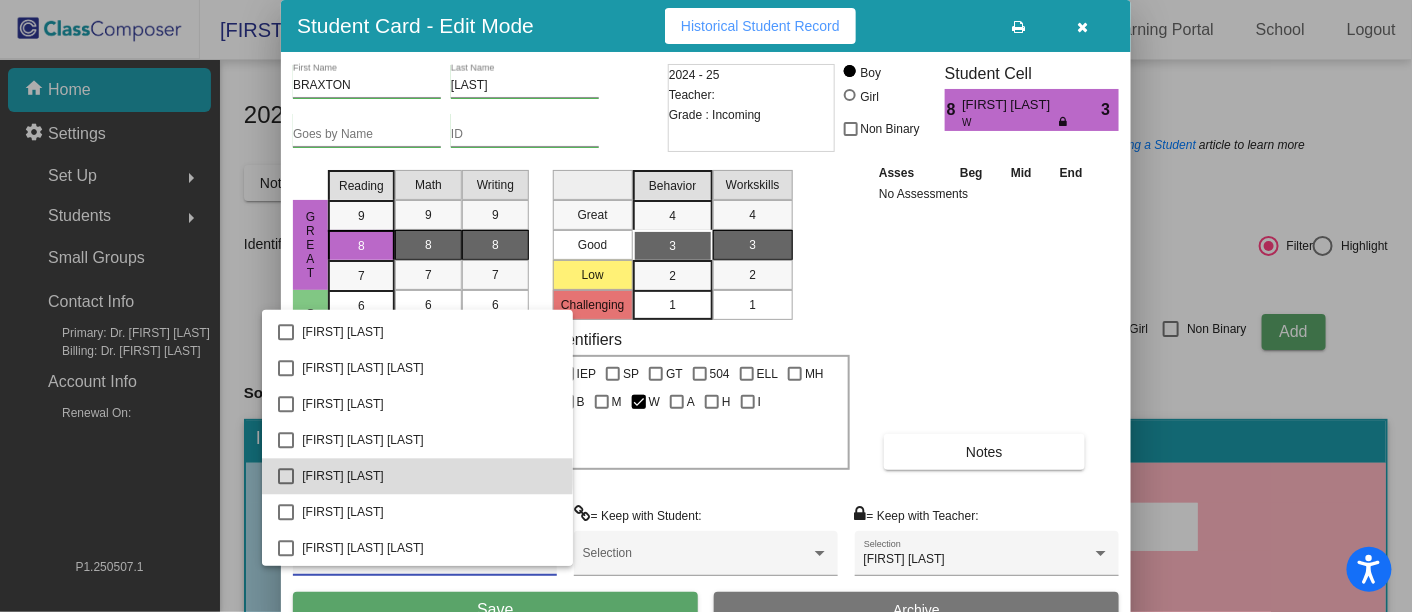 click at bounding box center [286, 476] 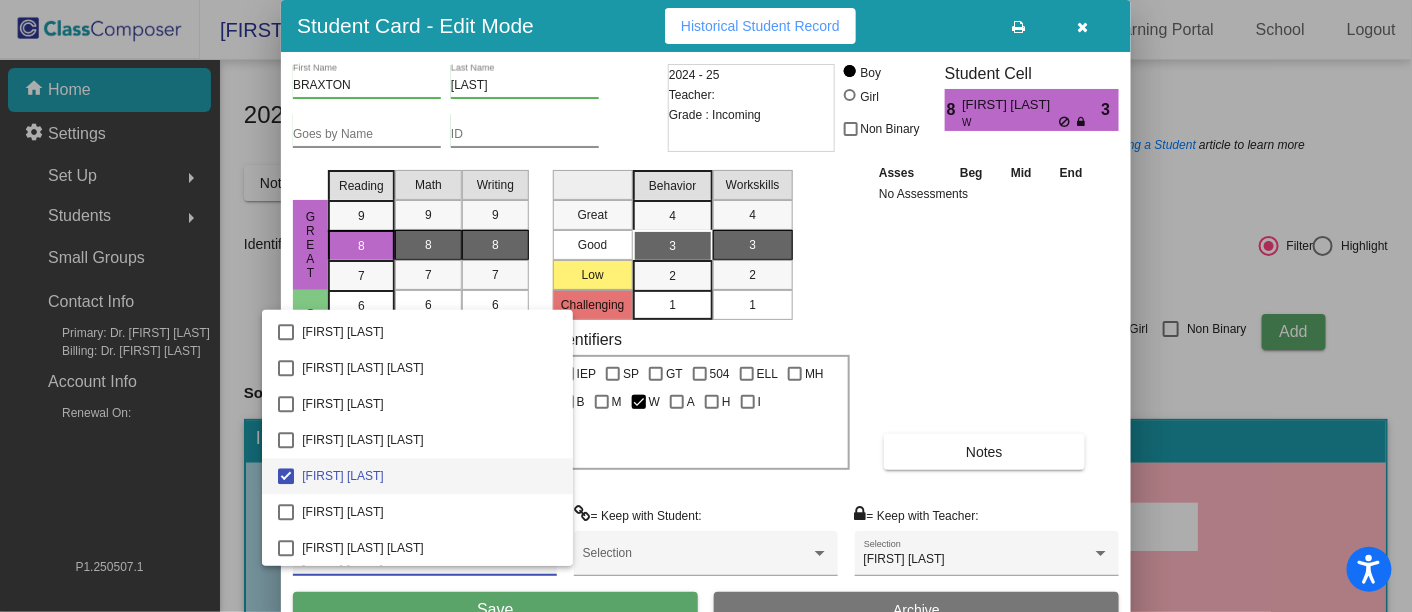 click at bounding box center (706, 306) 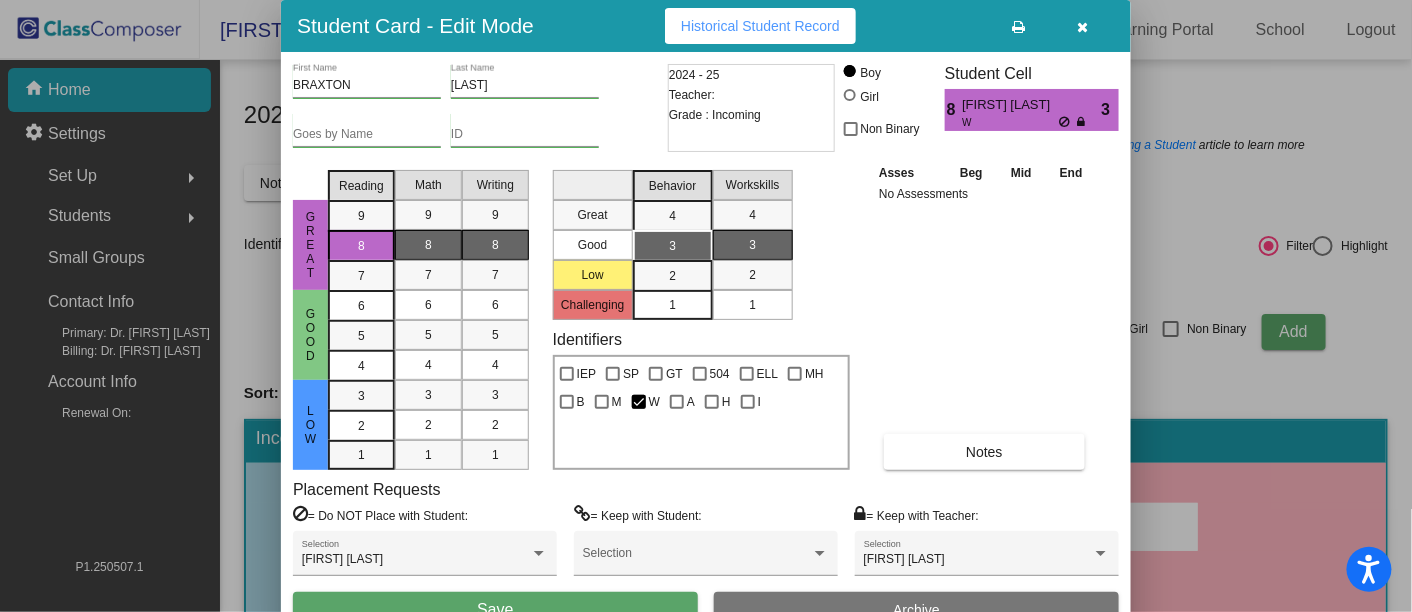 click on "Save" at bounding box center (495, 610) 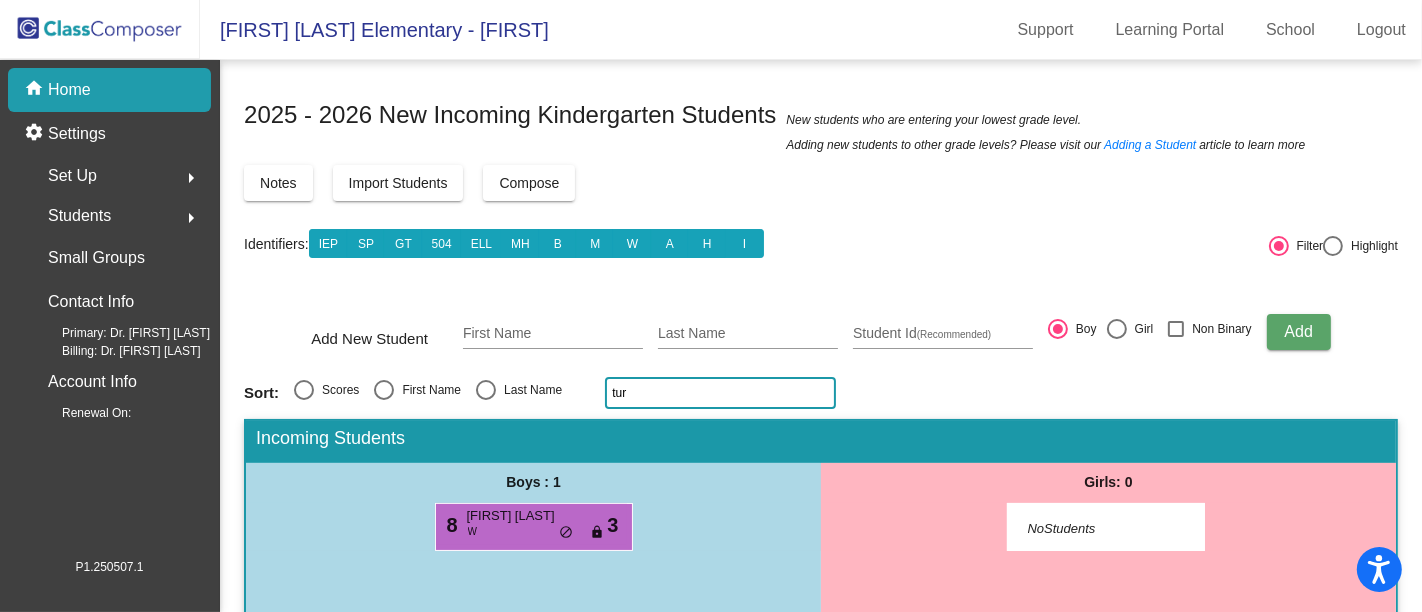click on "tur" 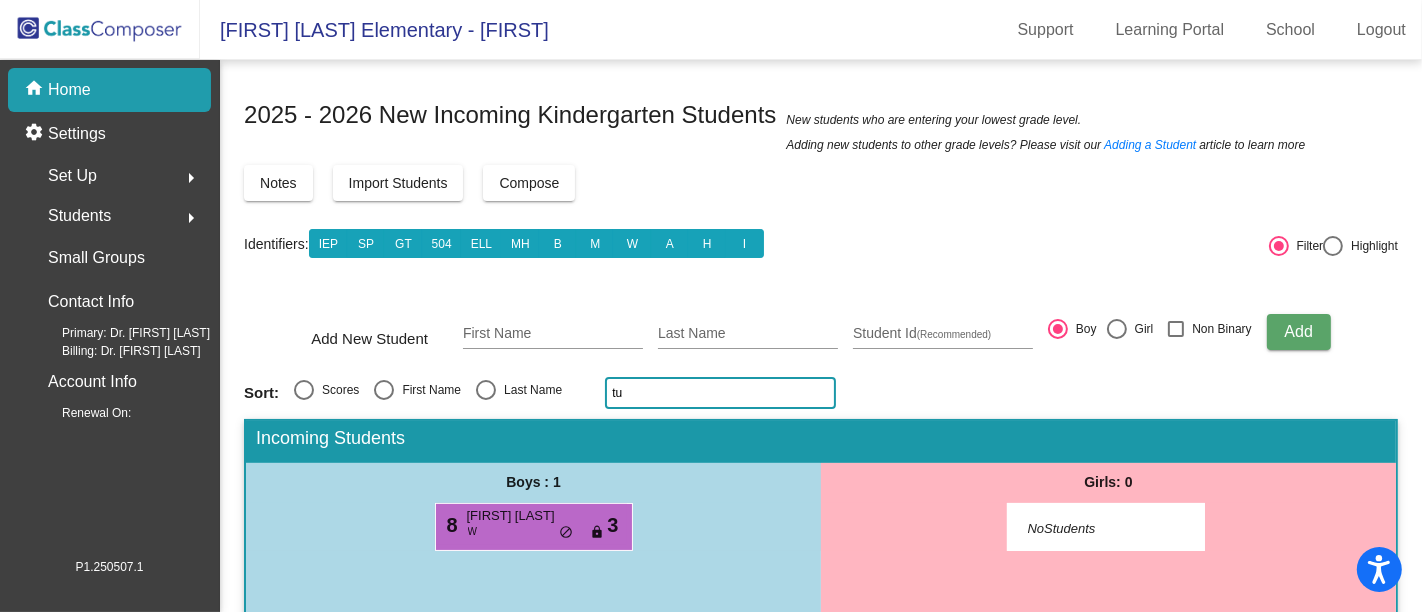 type on "t" 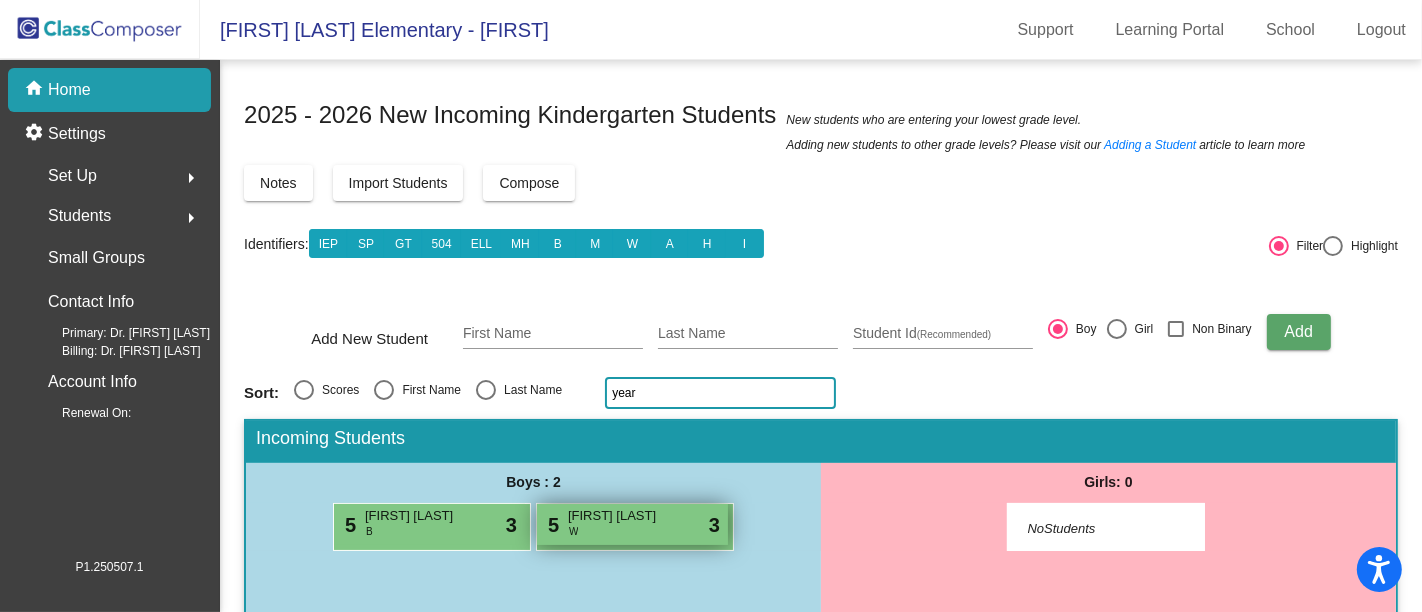 click on "5 [FIRST] [LAST] W lock do_not_disturb_alt 3" at bounding box center (632, 524) 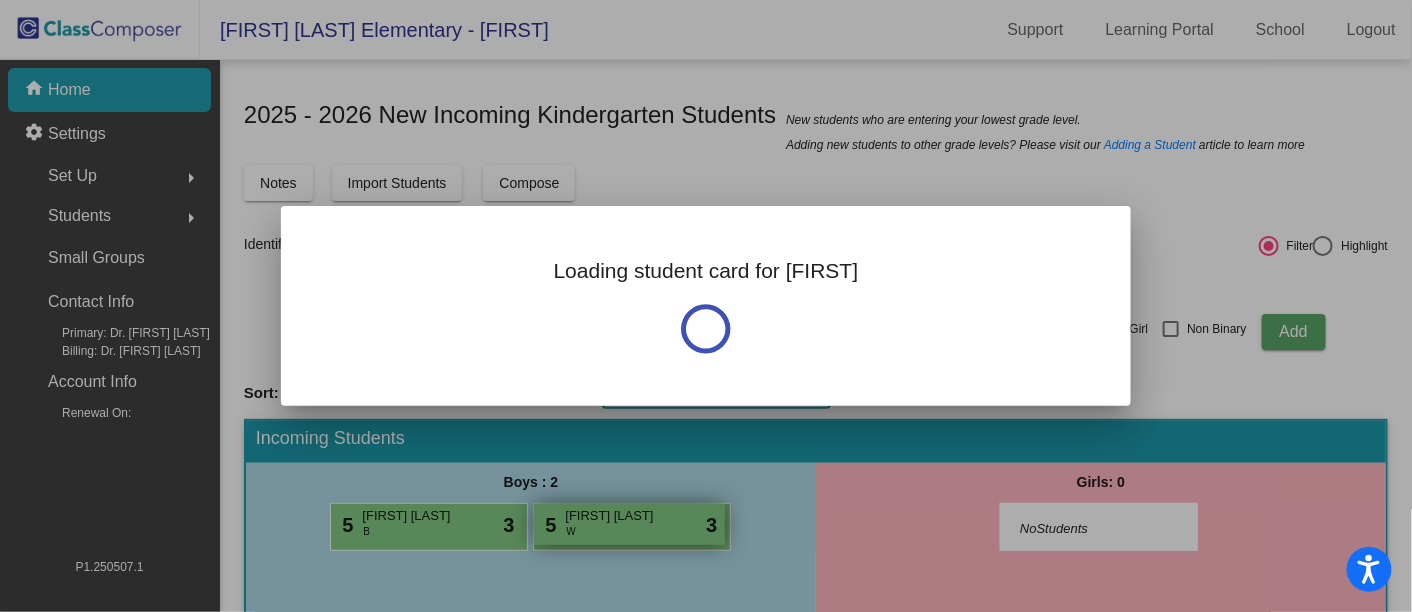 click at bounding box center (706, 306) 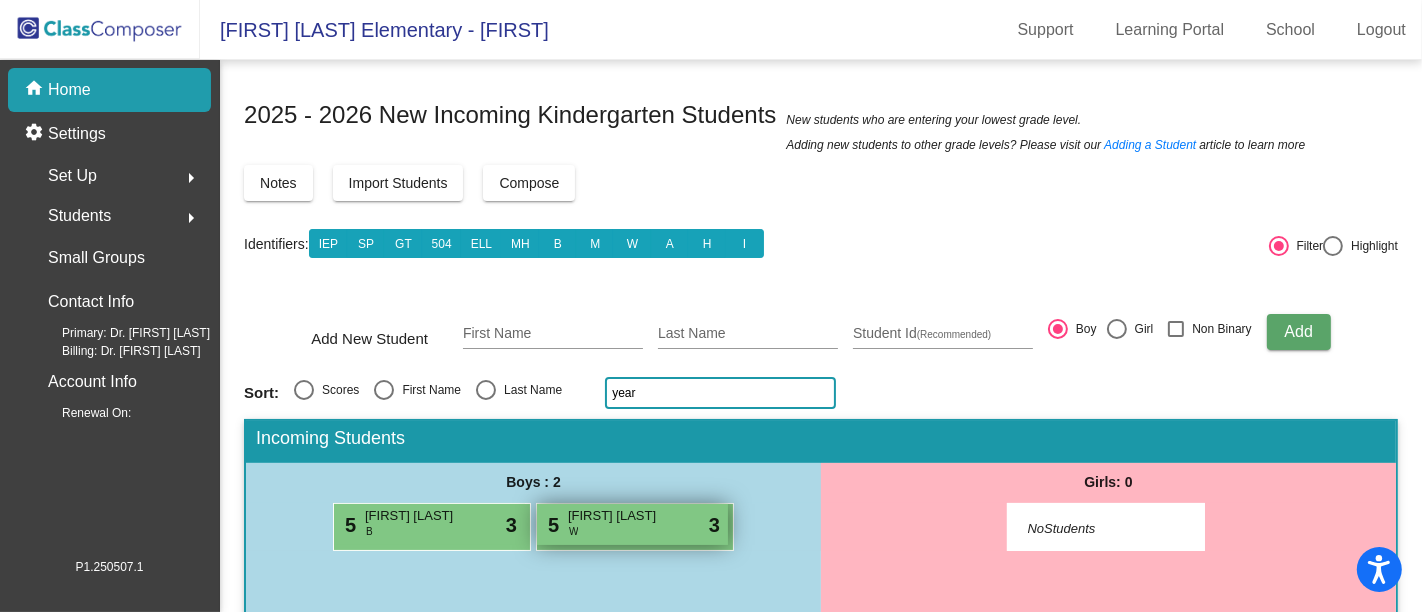 click on "5 [FIRST] [LAST] W lock do_not_disturb_alt 3" at bounding box center (632, 524) 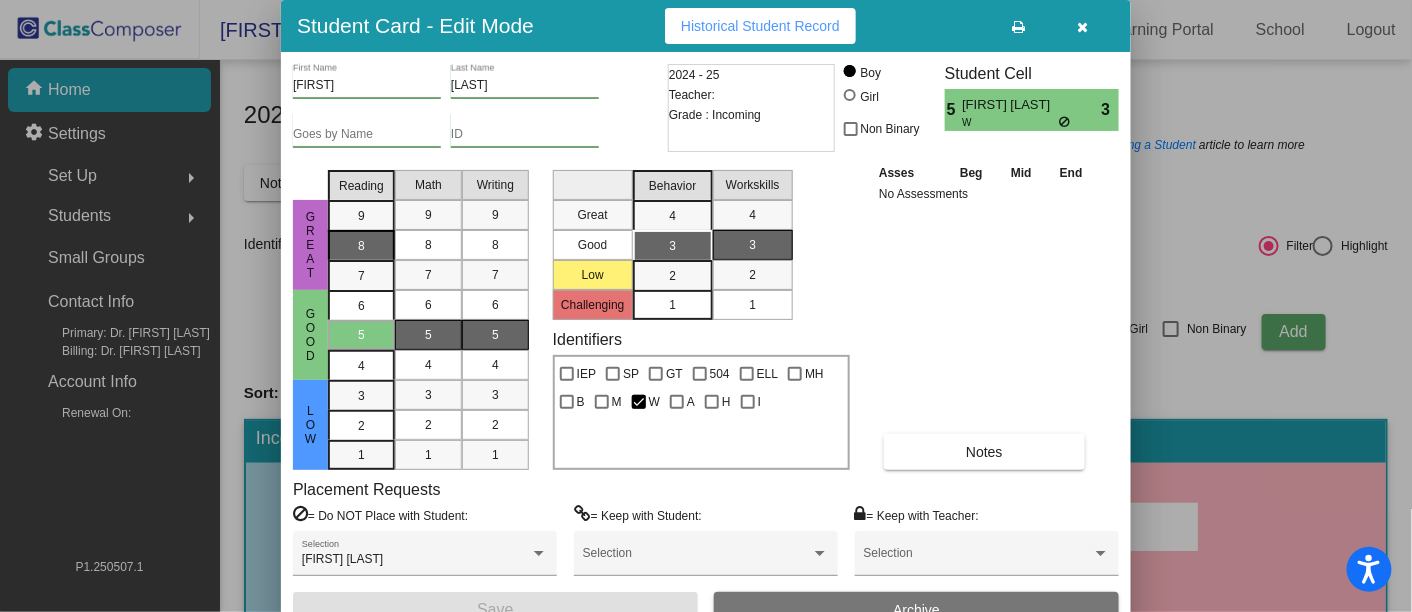 click on "8" at bounding box center [361, 216] 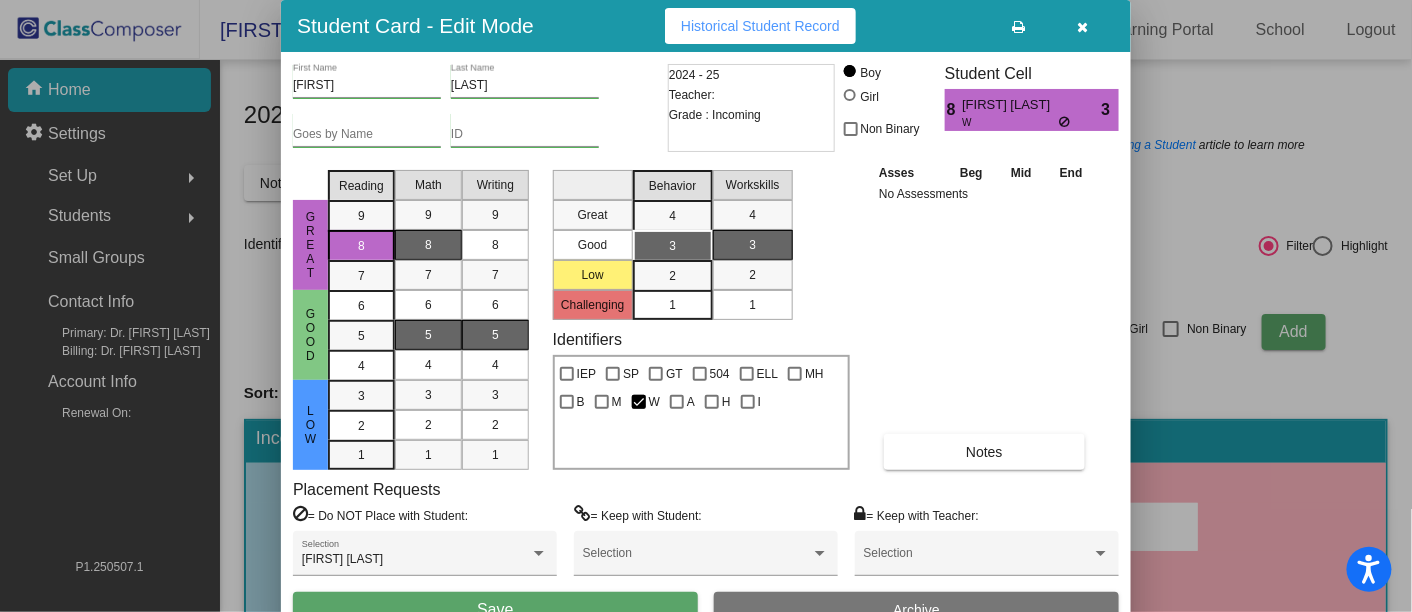 click on "8" at bounding box center [428, 245] 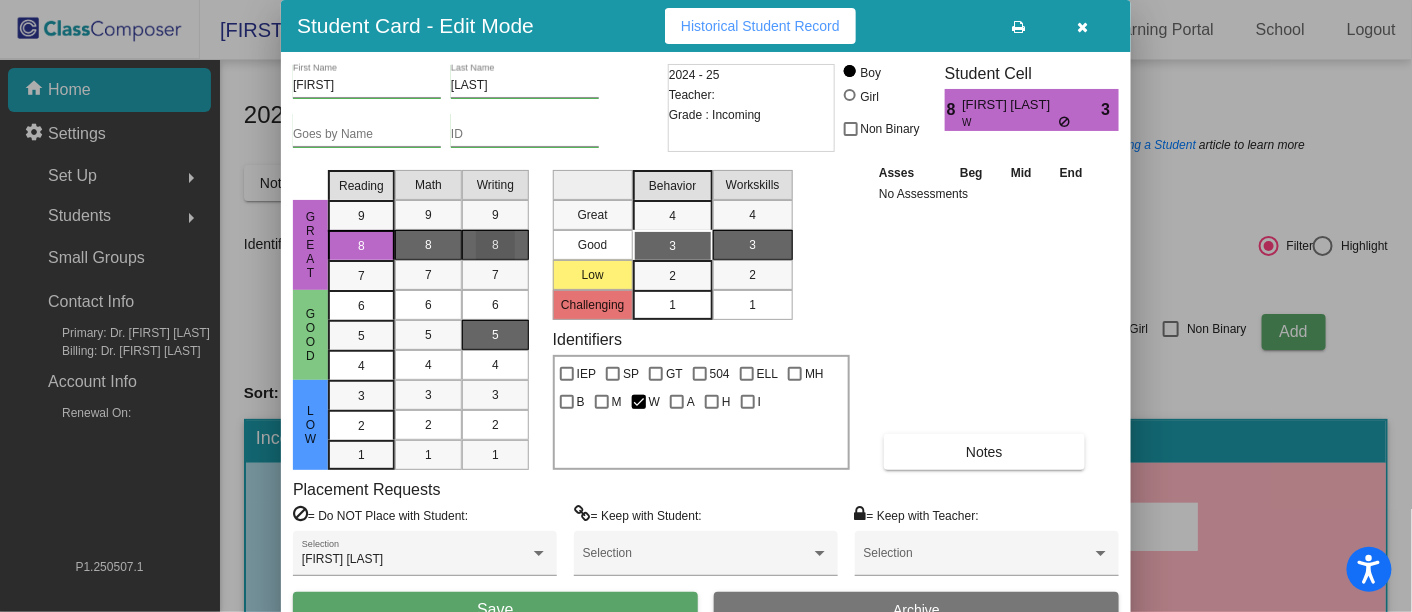 click on "8" at bounding box center (495, 245) 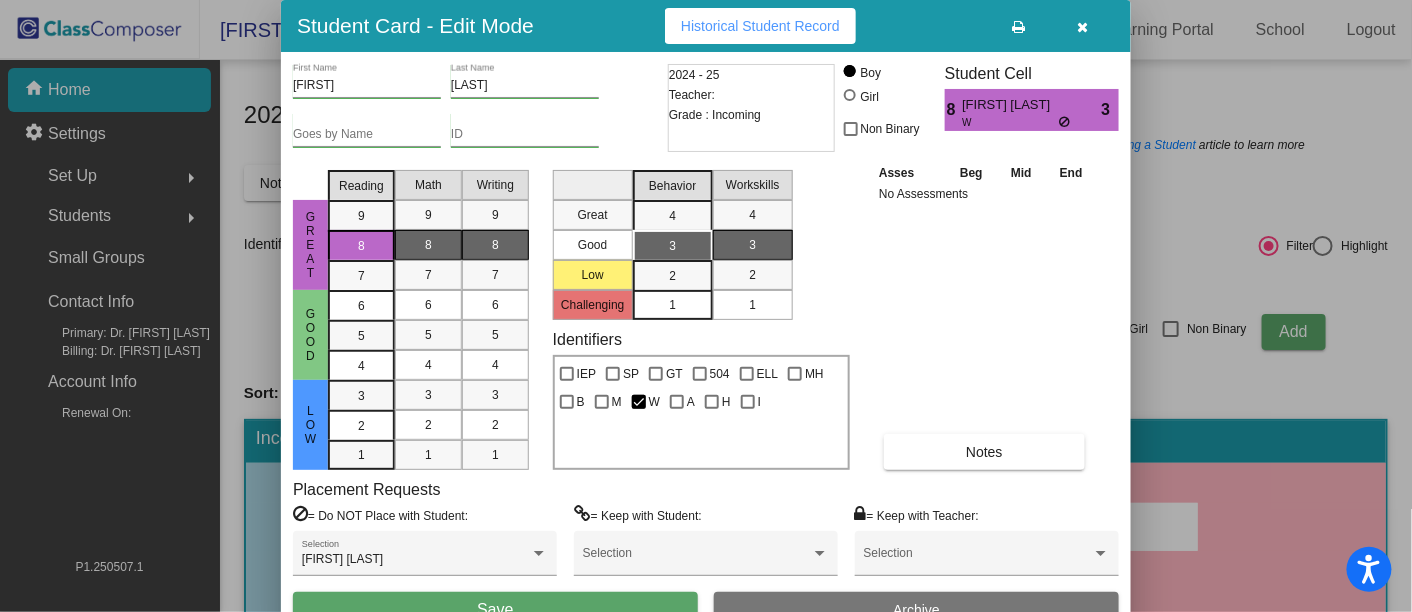 click on "Save" at bounding box center (495, 610) 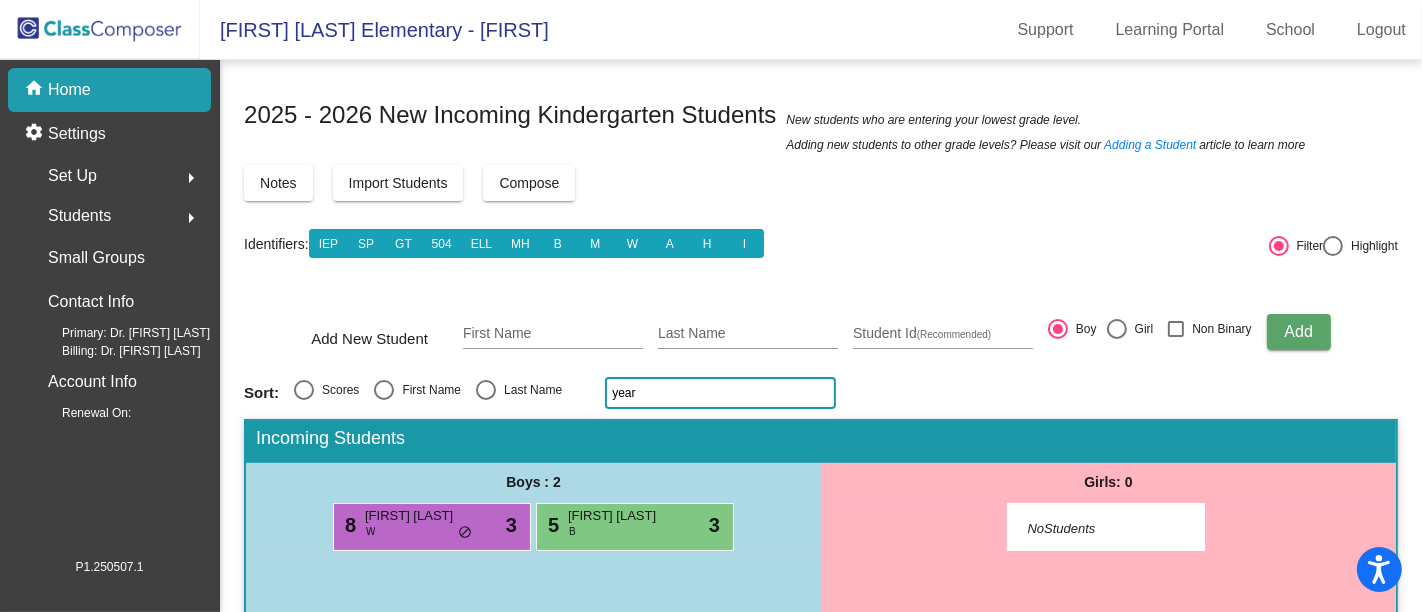 click on "2025 - 2026 New Incoming Kindergarten Students New students who are entering your lowest grade level. Adding new students to other grade levels? Please visit our Adding a Student article to learn more Notes Import Students Compose View Compose View & Edit Compose Identifiers: IEP SP GT 504 ELL MH B M W A H I Filter Highlight Add New Student First Name Last Name Student Id (Recommended) Boy Girl Non Binary Add Sort: Scores First Name Last Name year Incoming Students Boys : 2 8 [FIRST] [LAST] W lock do_not_disturb_alt 3 5 [FIRST] [LAST] B lock do_not_disturb_alt 3 Girls: 0 NoStudents" 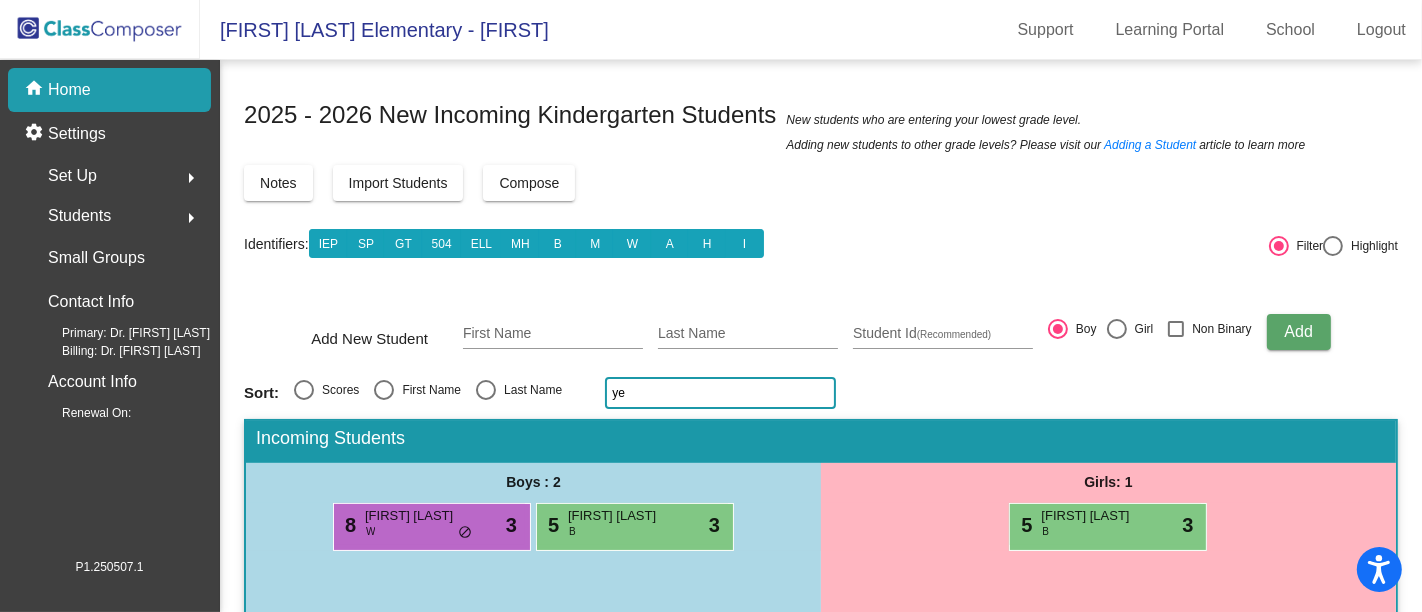 type on "y" 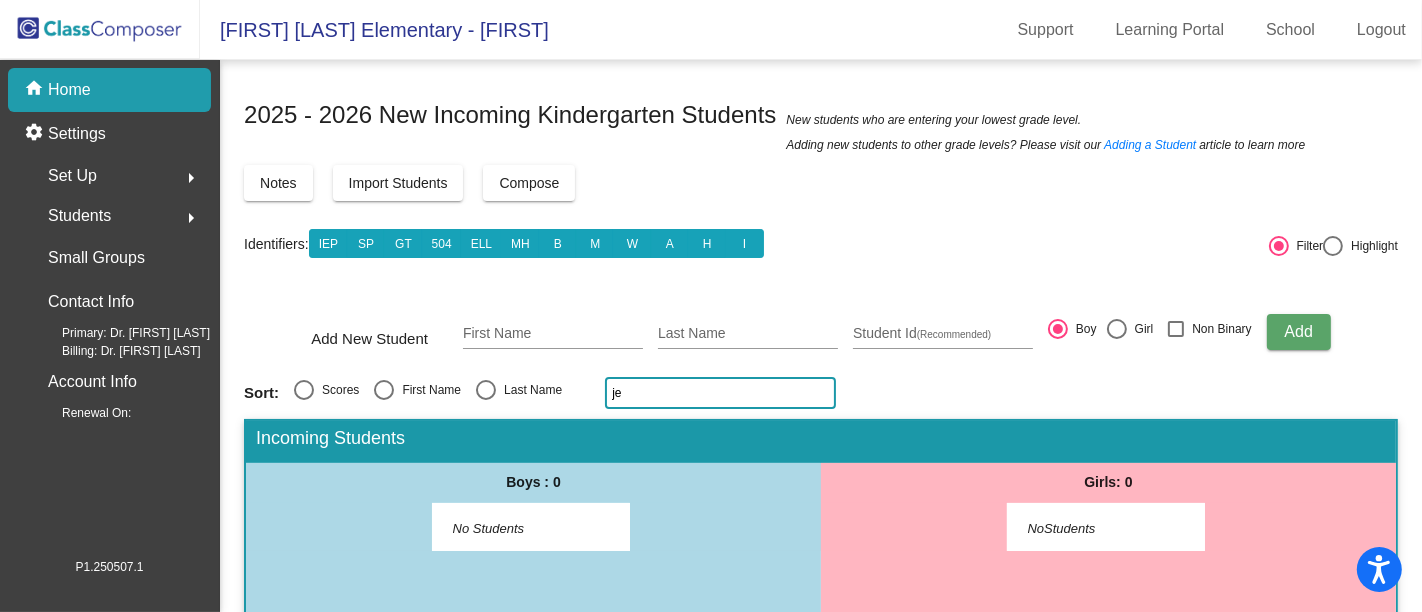 type on "j" 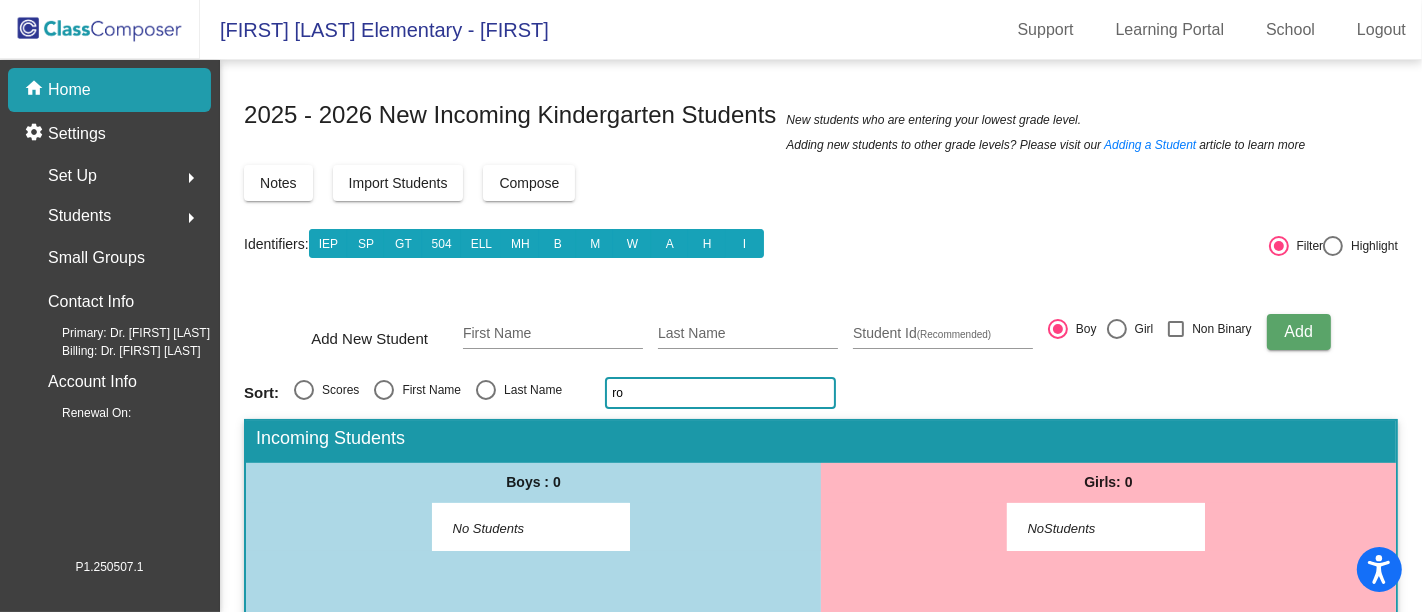 type on "r" 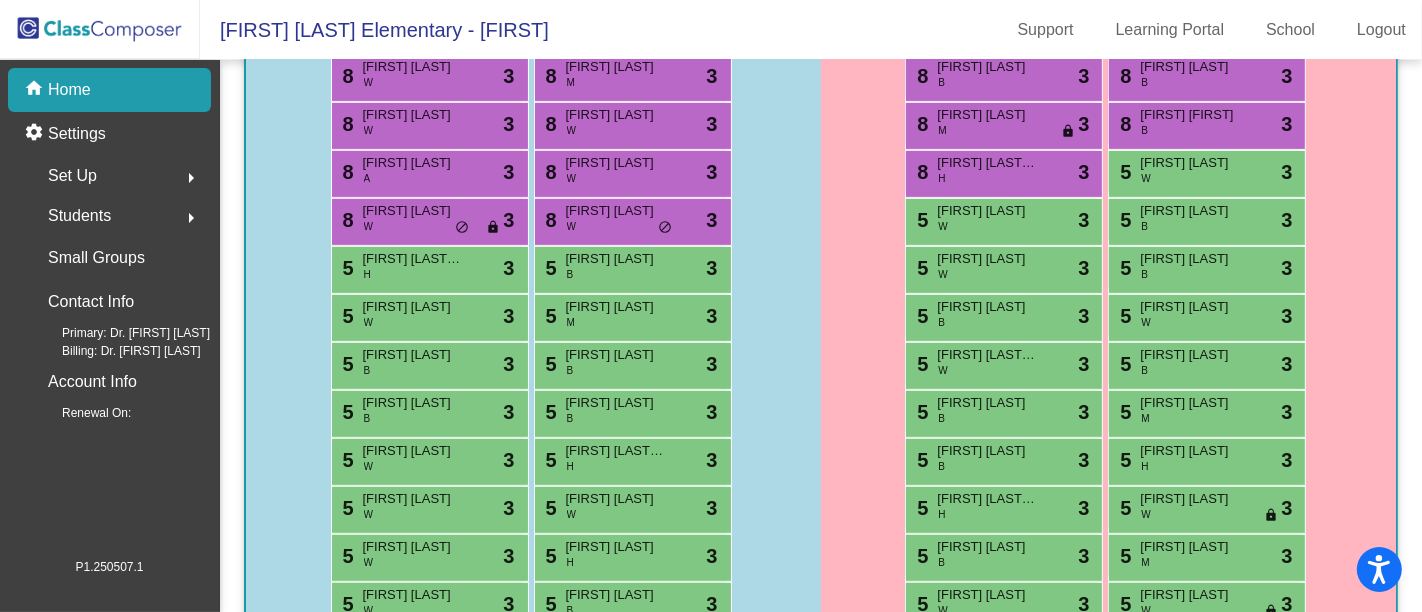 scroll, scrollTop: 501, scrollLeft: 0, axis: vertical 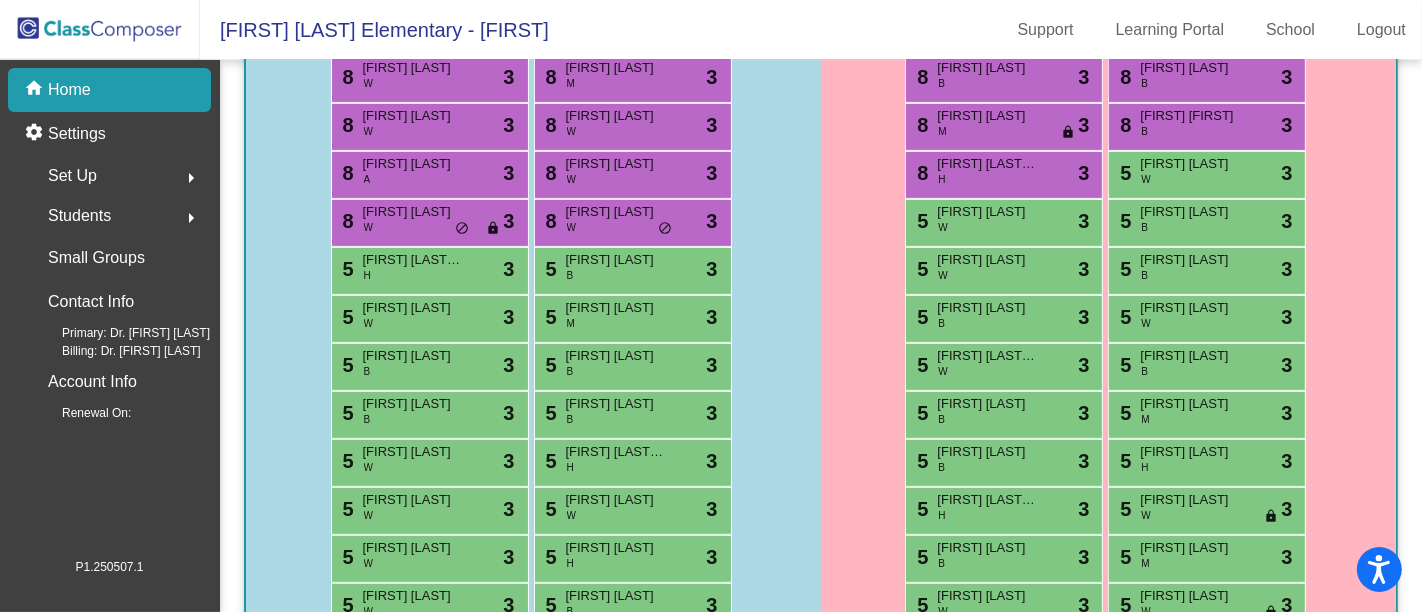 type 